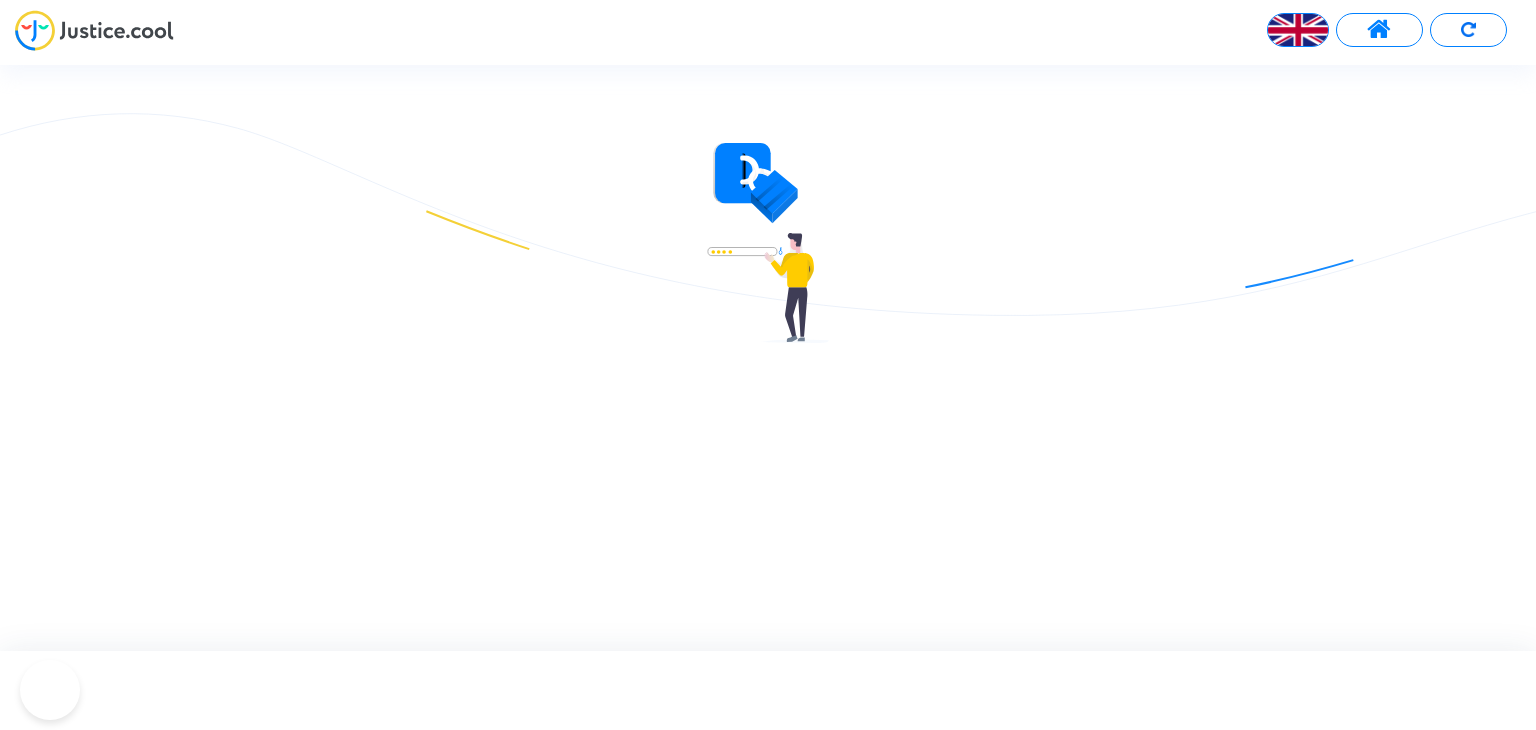 scroll, scrollTop: 0, scrollLeft: 0, axis: both 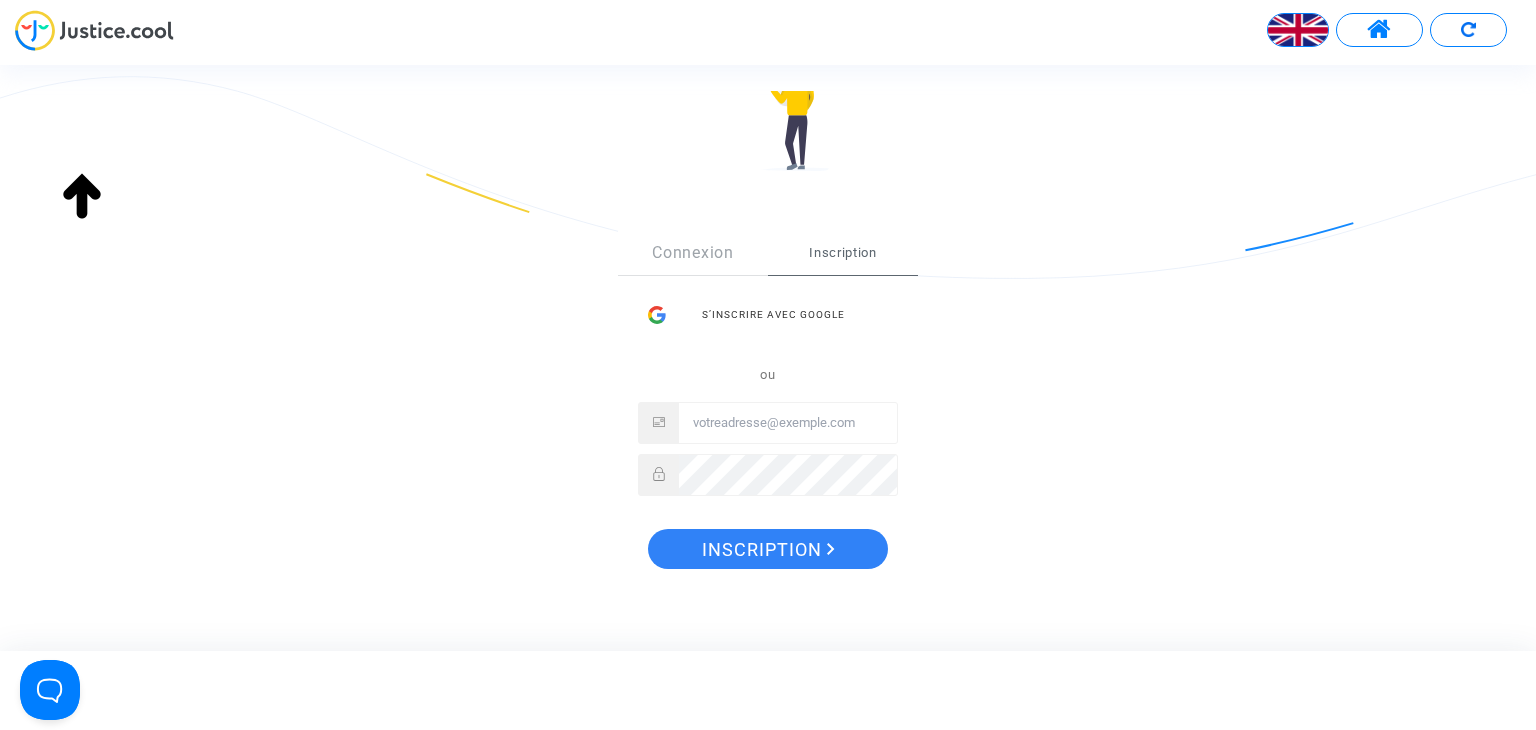 click at bounding box center (1298, 30) 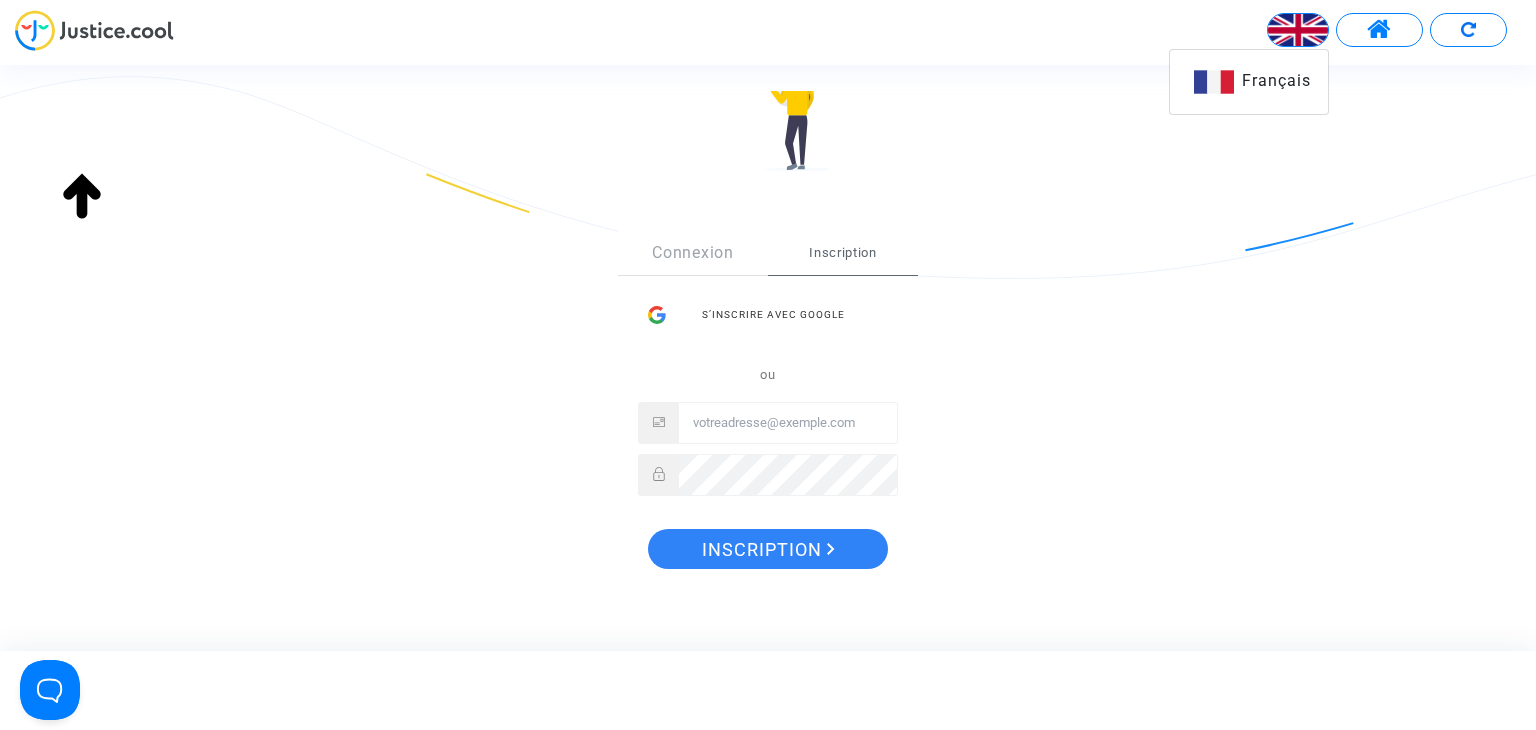 click at bounding box center [1298, 30] 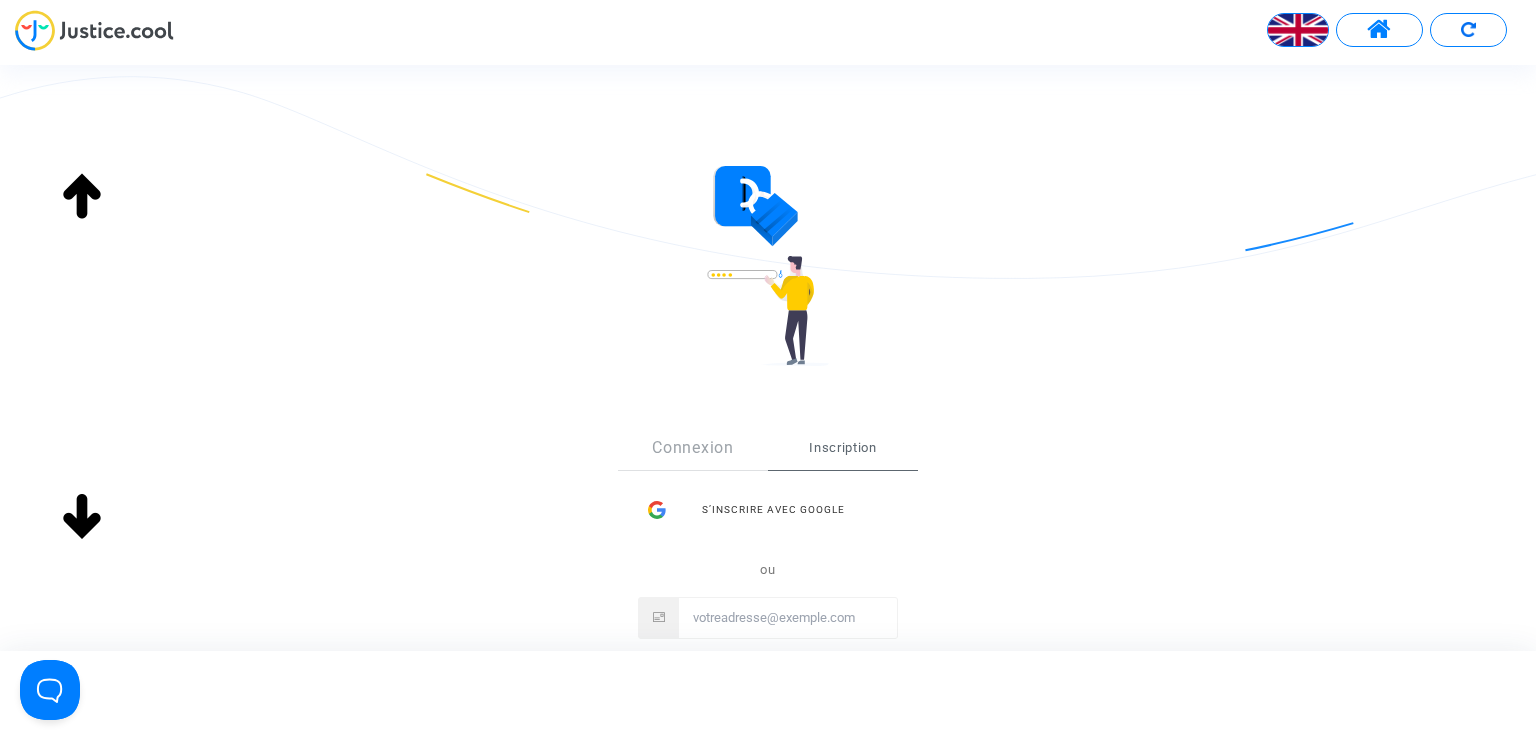 scroll, scrollTop: 0, scrollLeft: 0, axis: both 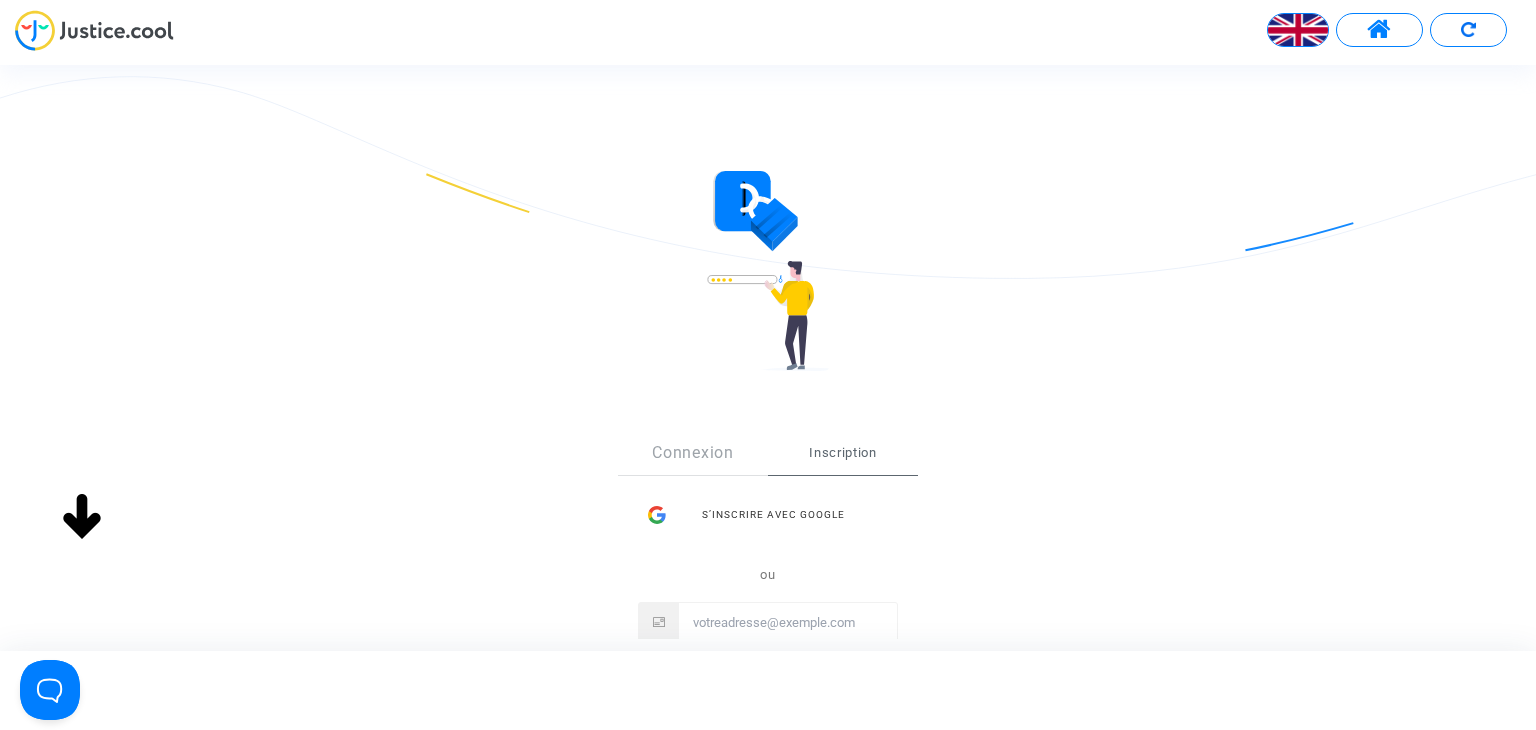 drag, startPoint x: 1038, startPoint y: 81, endPoint x: 1050, endPoint y: 81, distance: 12 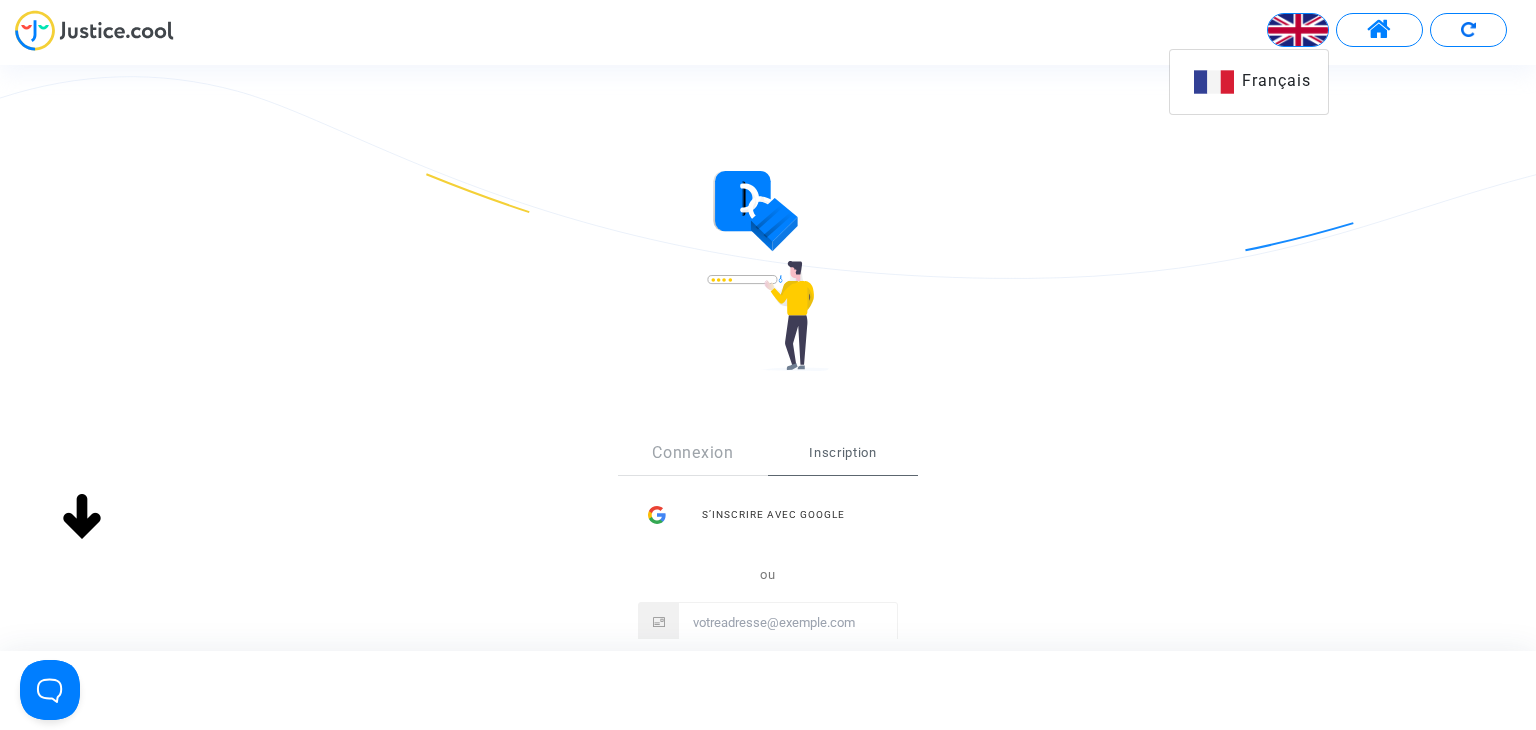click on "Français" at bounding box center [1249, 82] 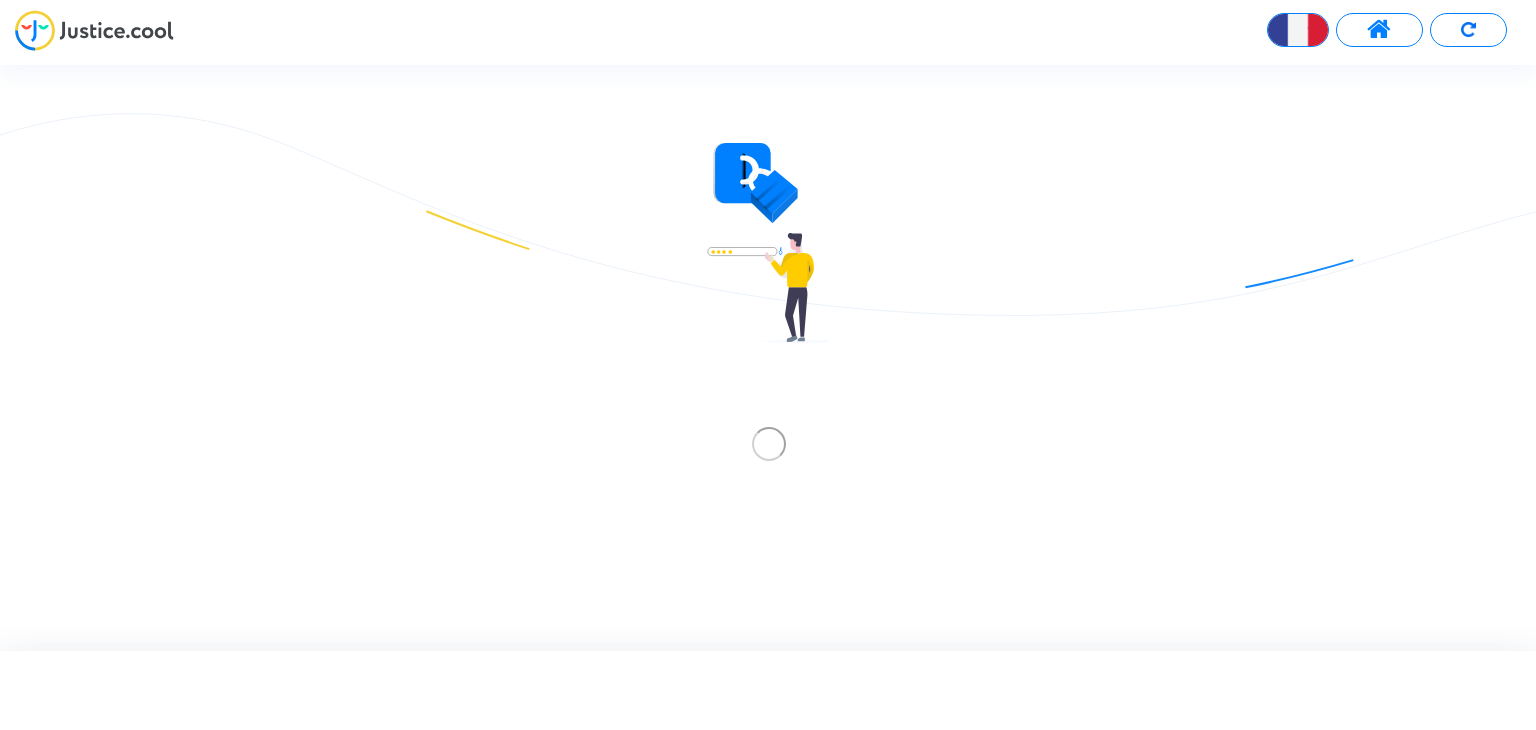scroll, scrollTop: 0, scrollLeft: 0, axis: both 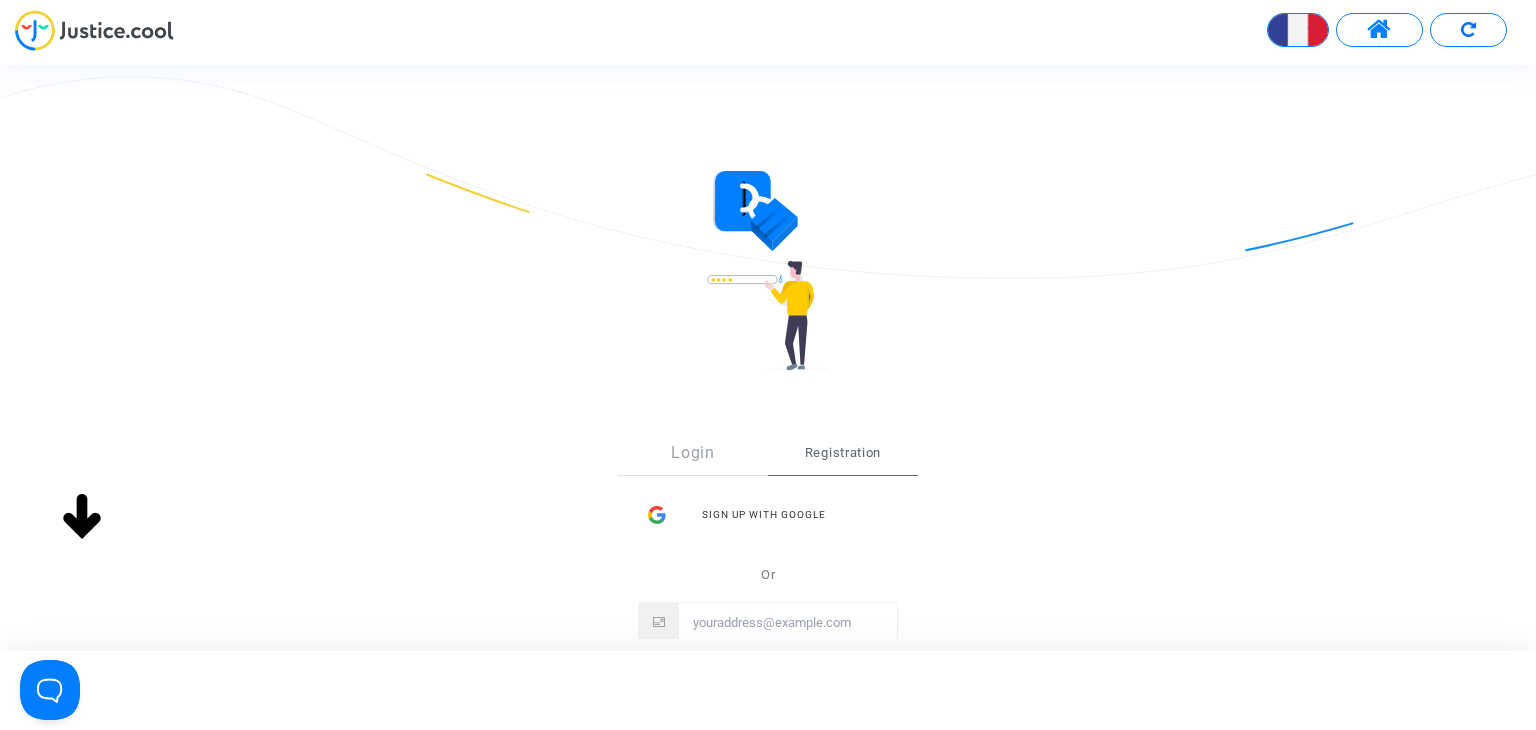 click at bounding box center [767, 271] 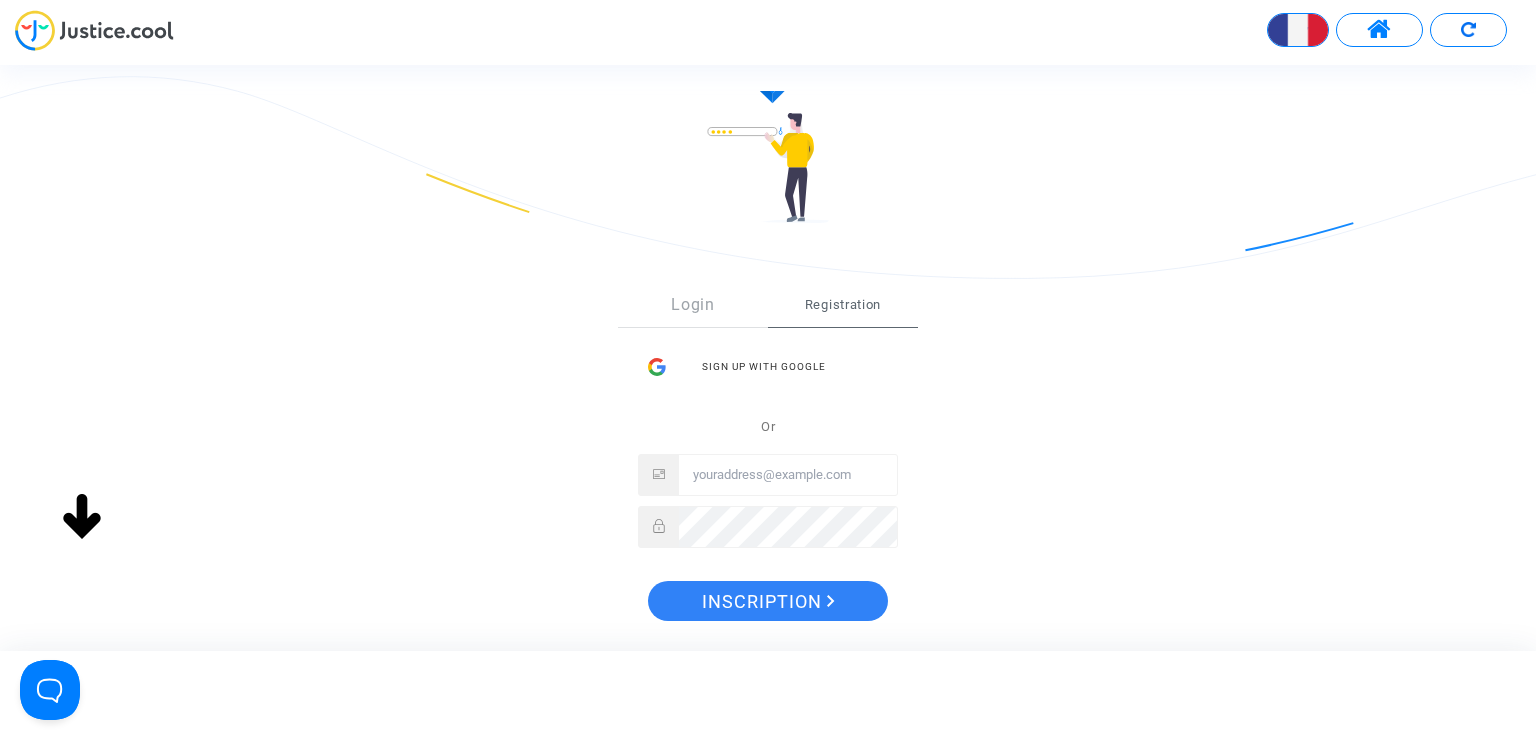 scroll, scrollTop: 200, scrollLeft: 0, axis: vertical 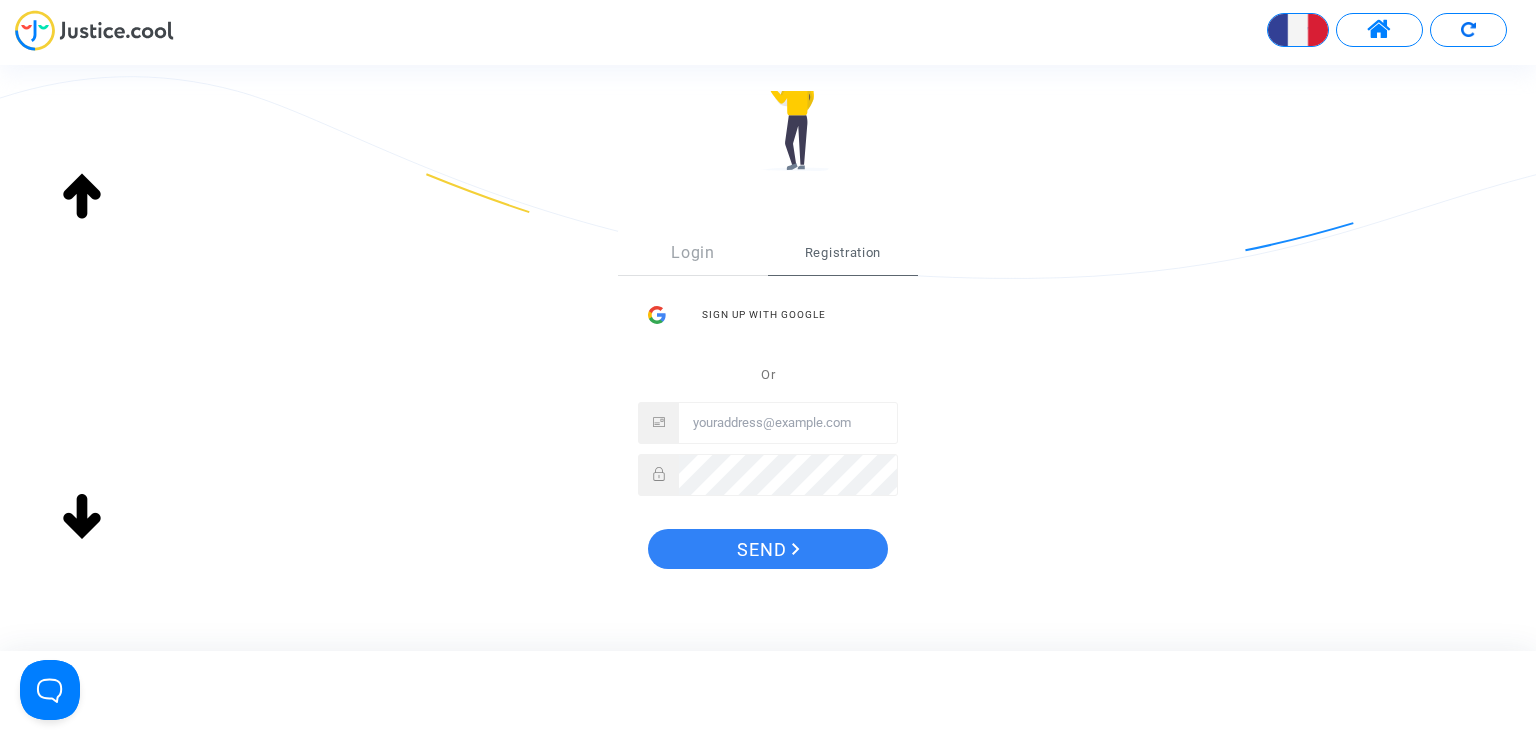 click at bounding box center [788, 423] 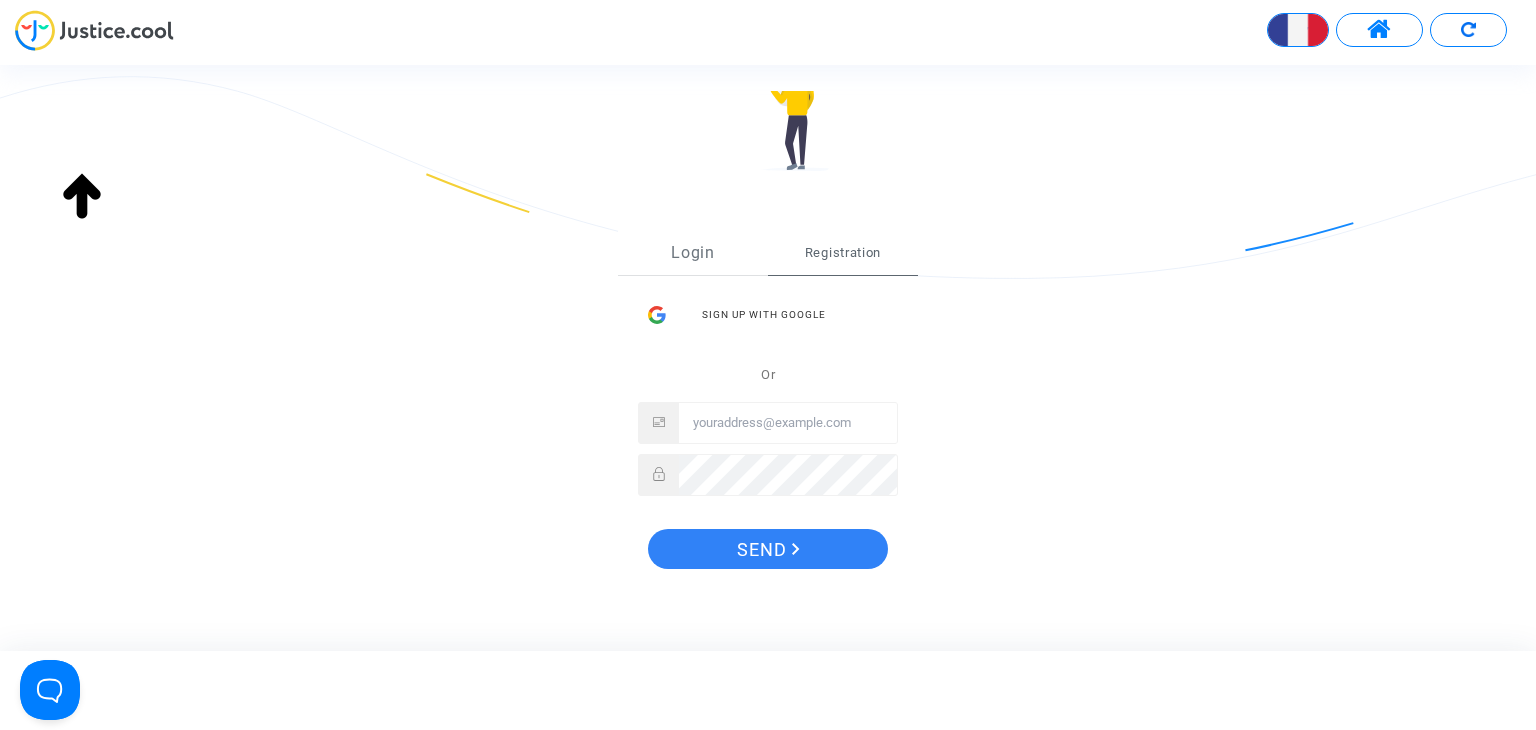 click on "Login" at bounding box center (693, 253) 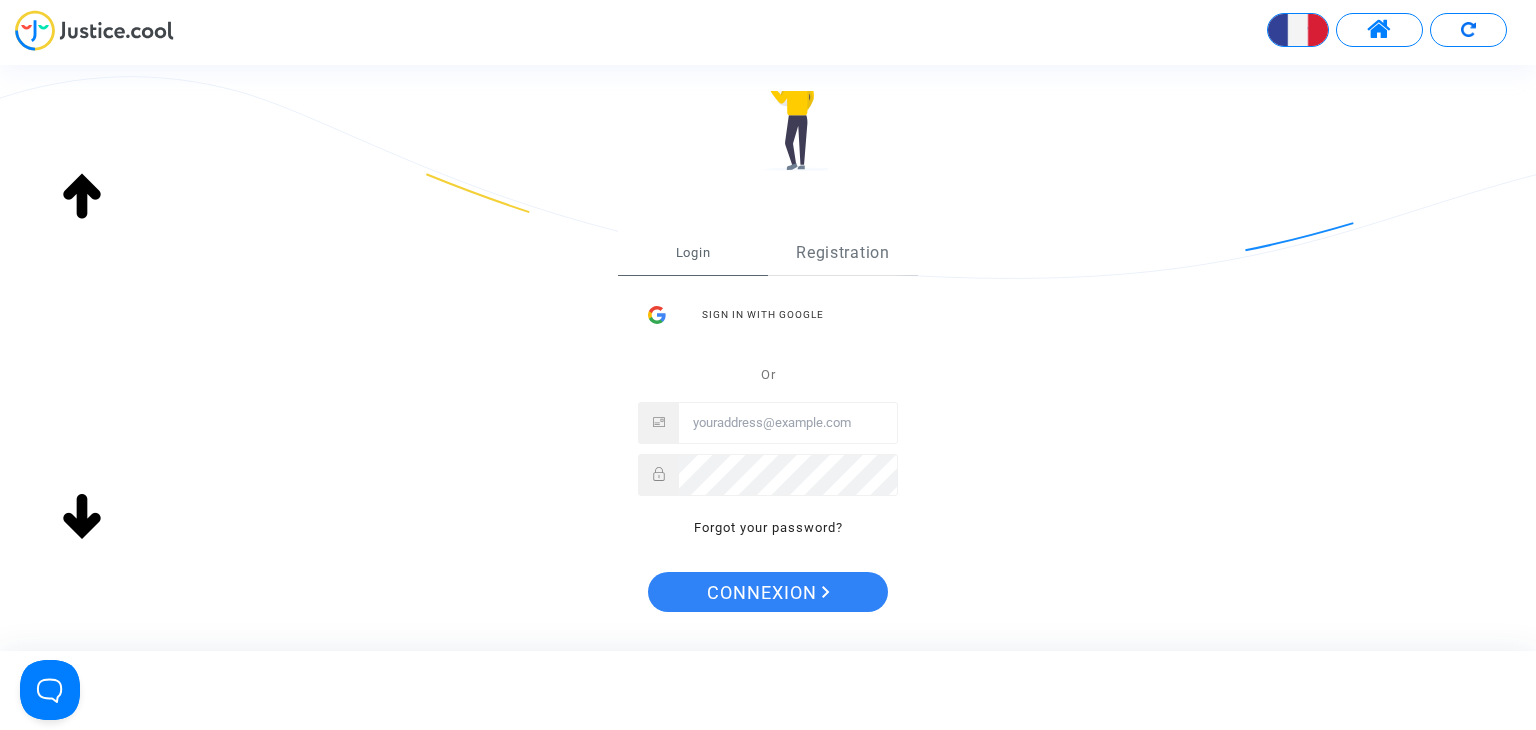 click on "Registration" at bounding box center [842, 252] 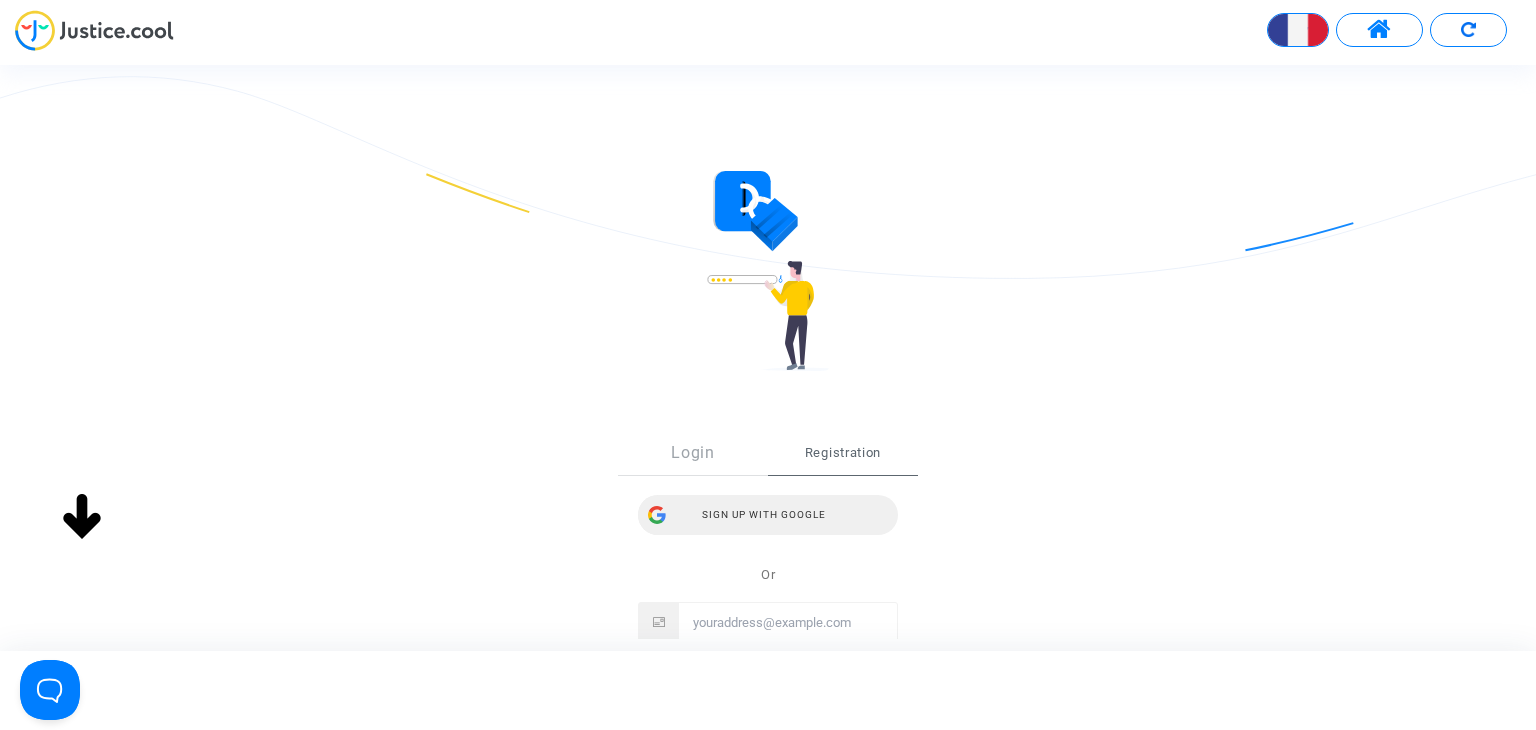 scroll, scrollTop: 300, scrollLeft: 0, axis: vertical 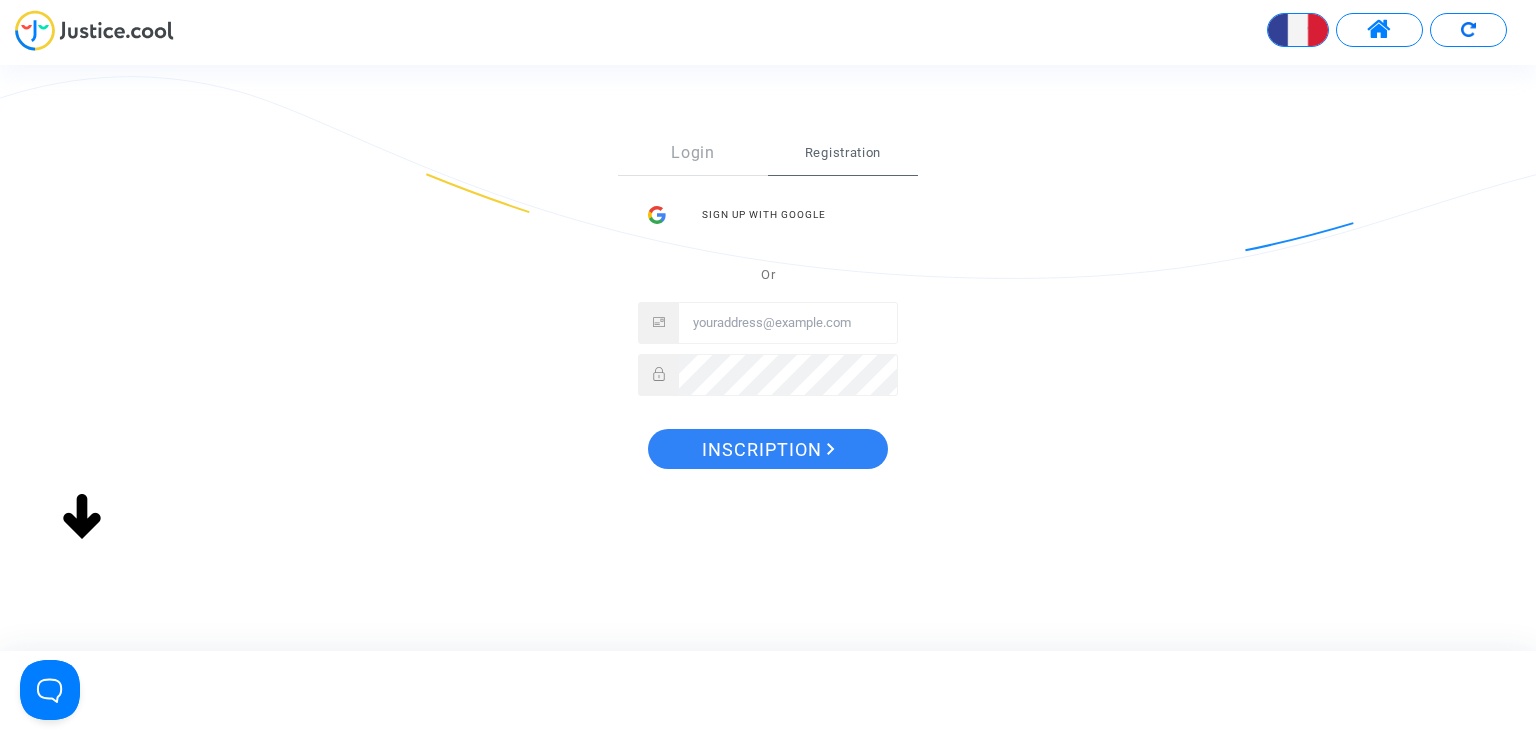 click at bounding box center (788, 323) 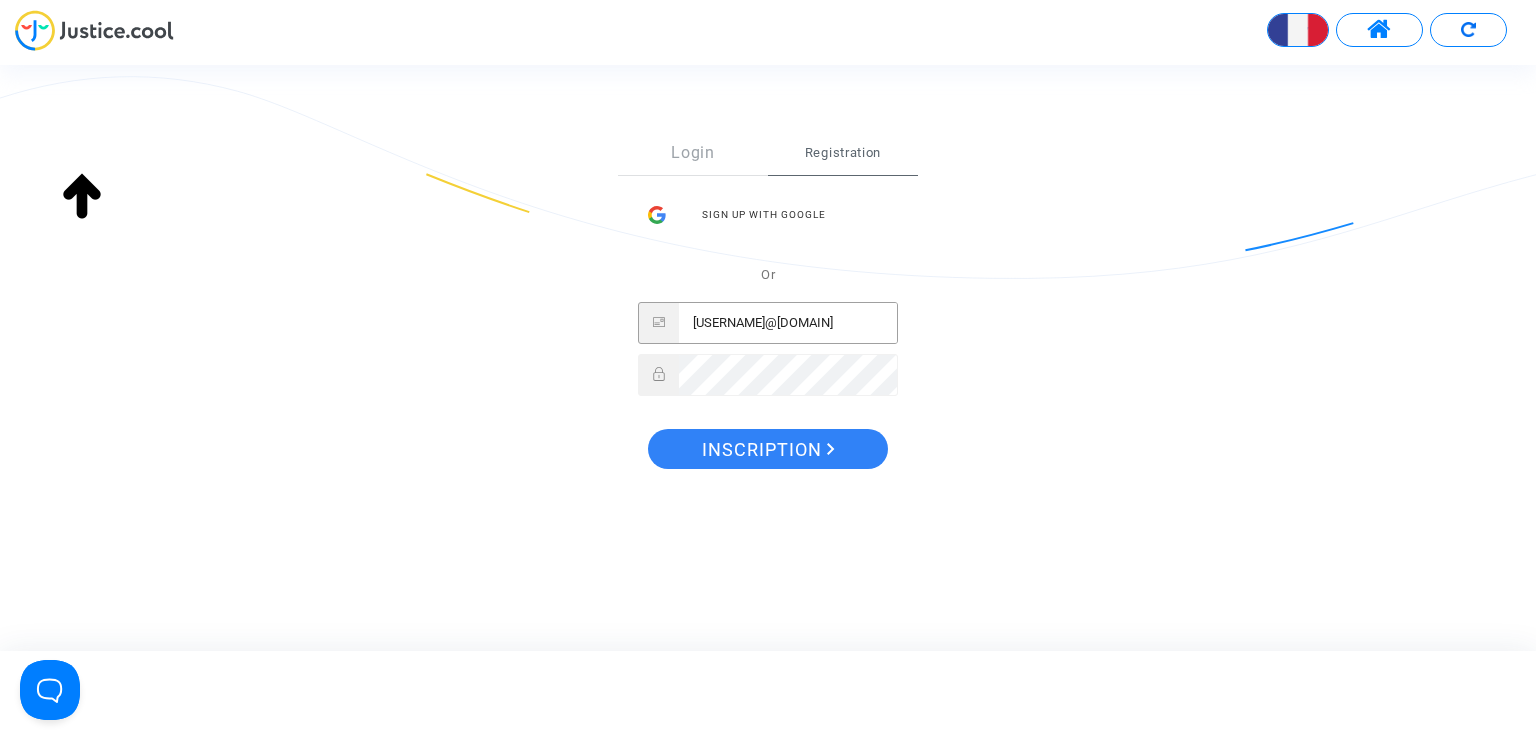 scroll, scrollTop: 0, scrollLeft: 4, axis: horizontal 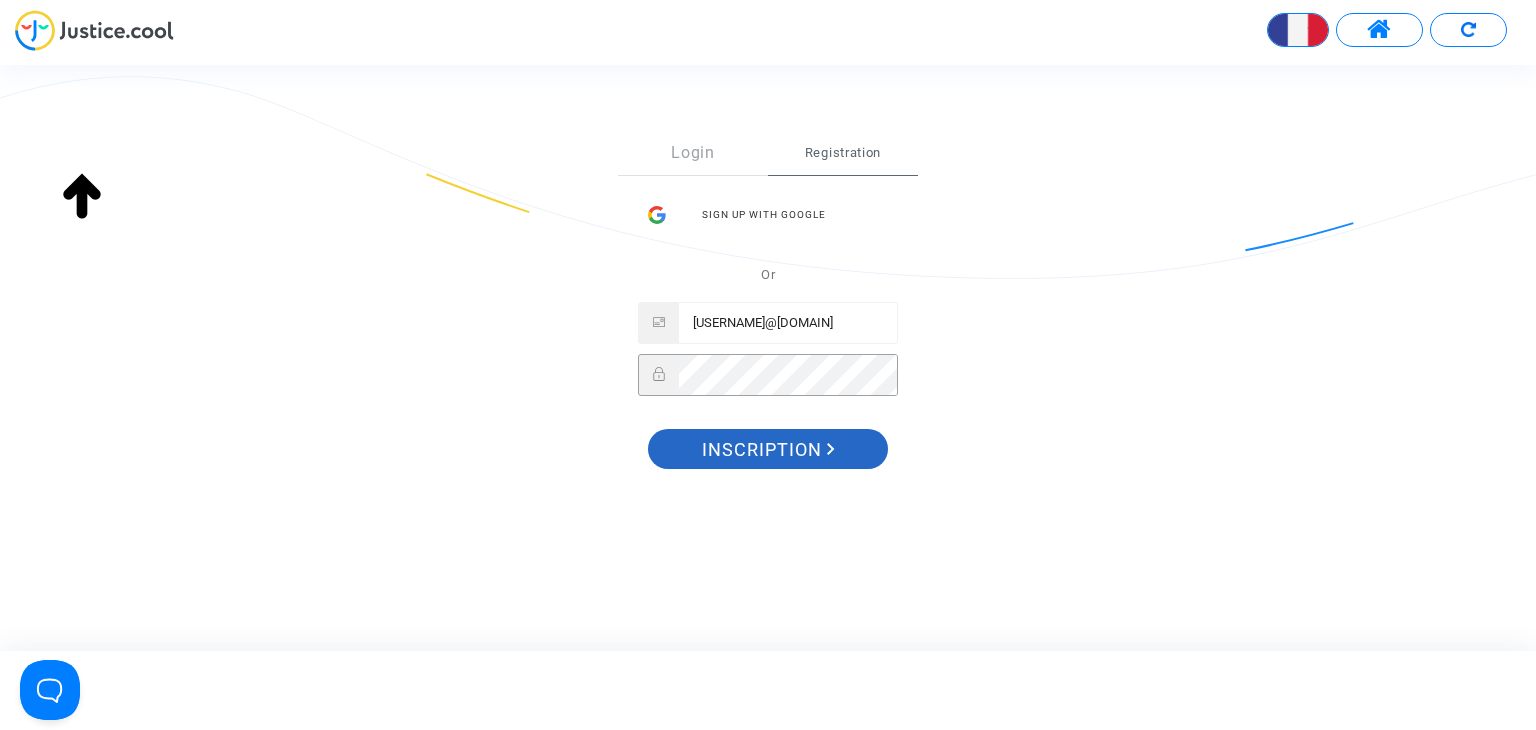 click on "Inscription" at bounding box center [762, 449] 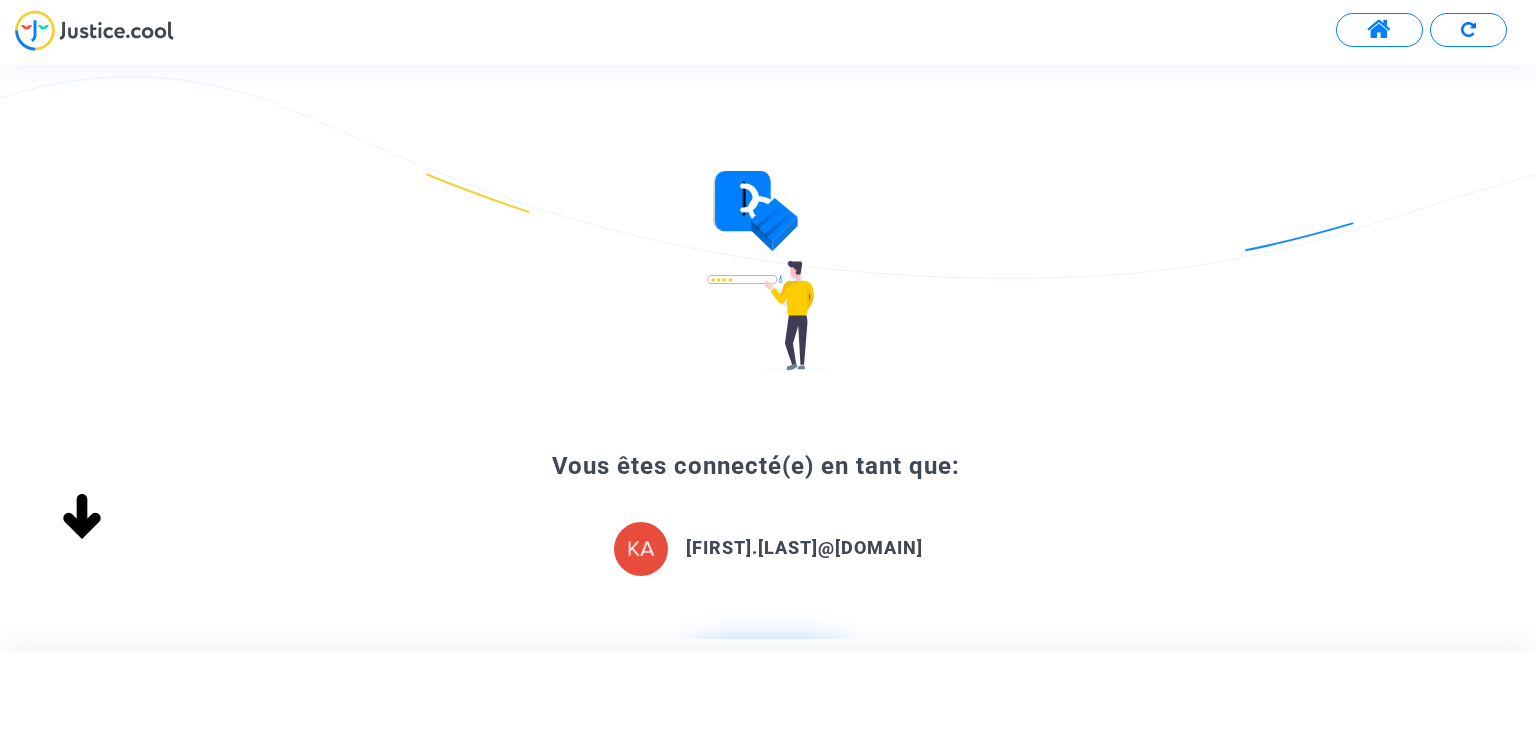 scroll, scrollTop: 0, scrollLeft: 0, axis: both 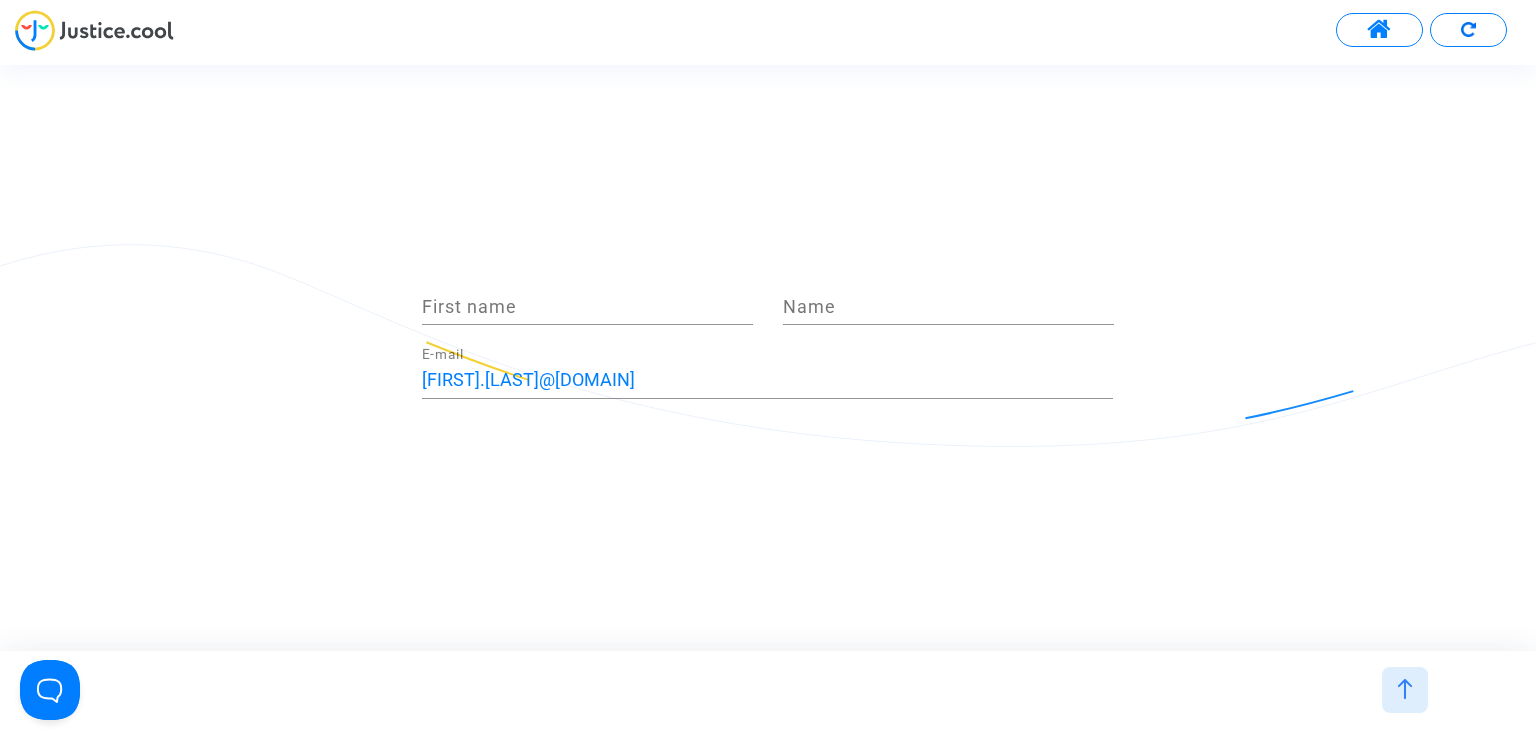 drag, startPoint x: 589, startPoint y: 274, endPoint x: 616, endPoint y: 303, distance: 39.623226 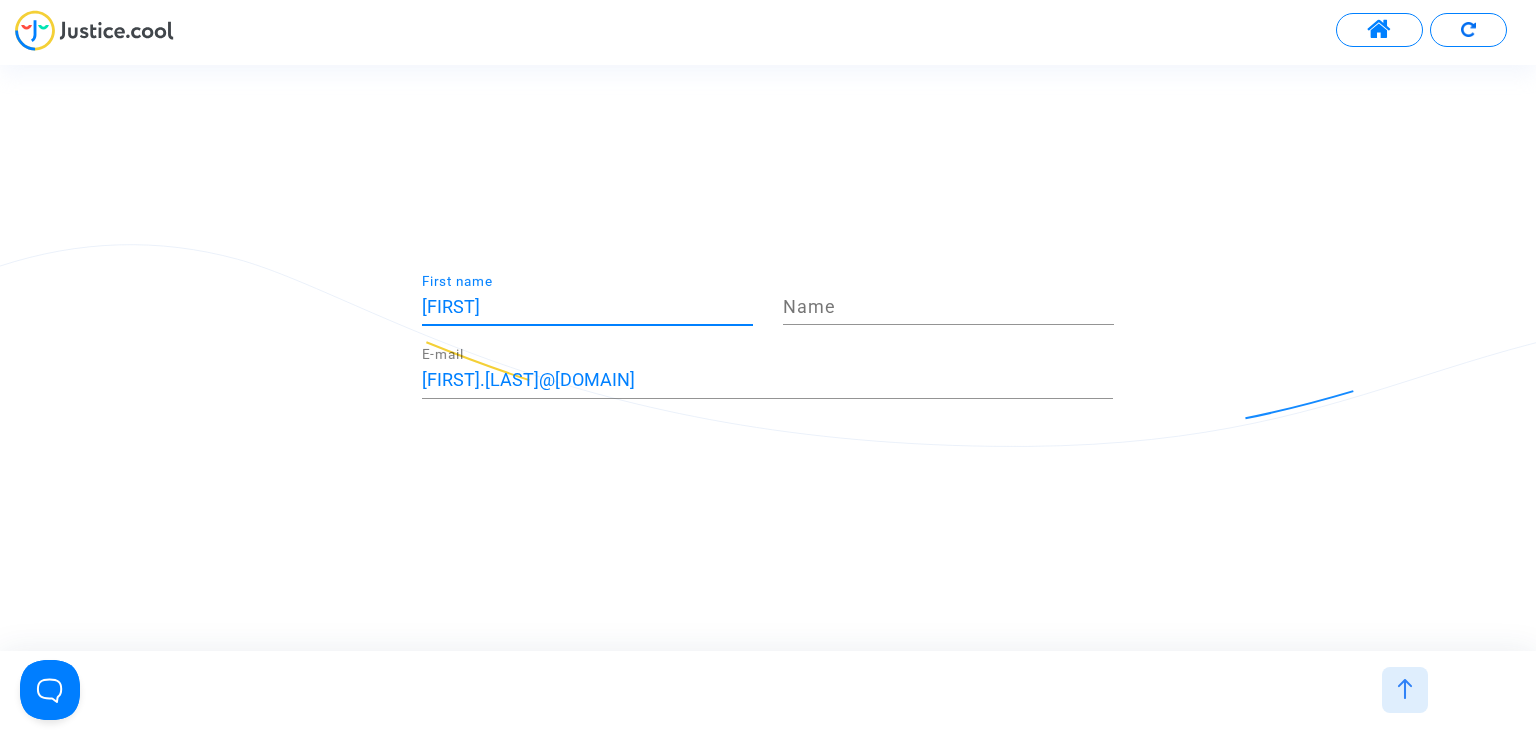 type on "[FIRST]" 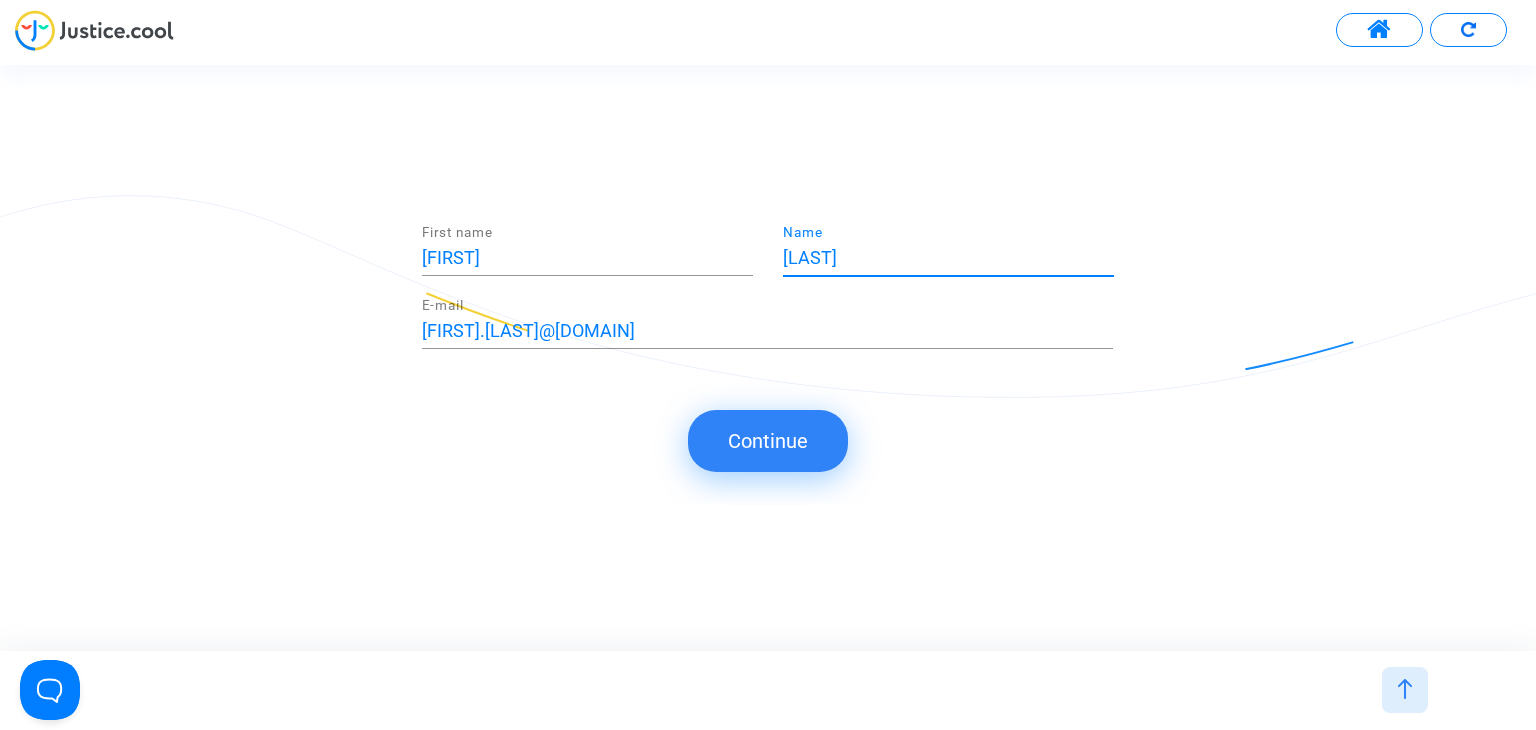 type on "[LAST]" 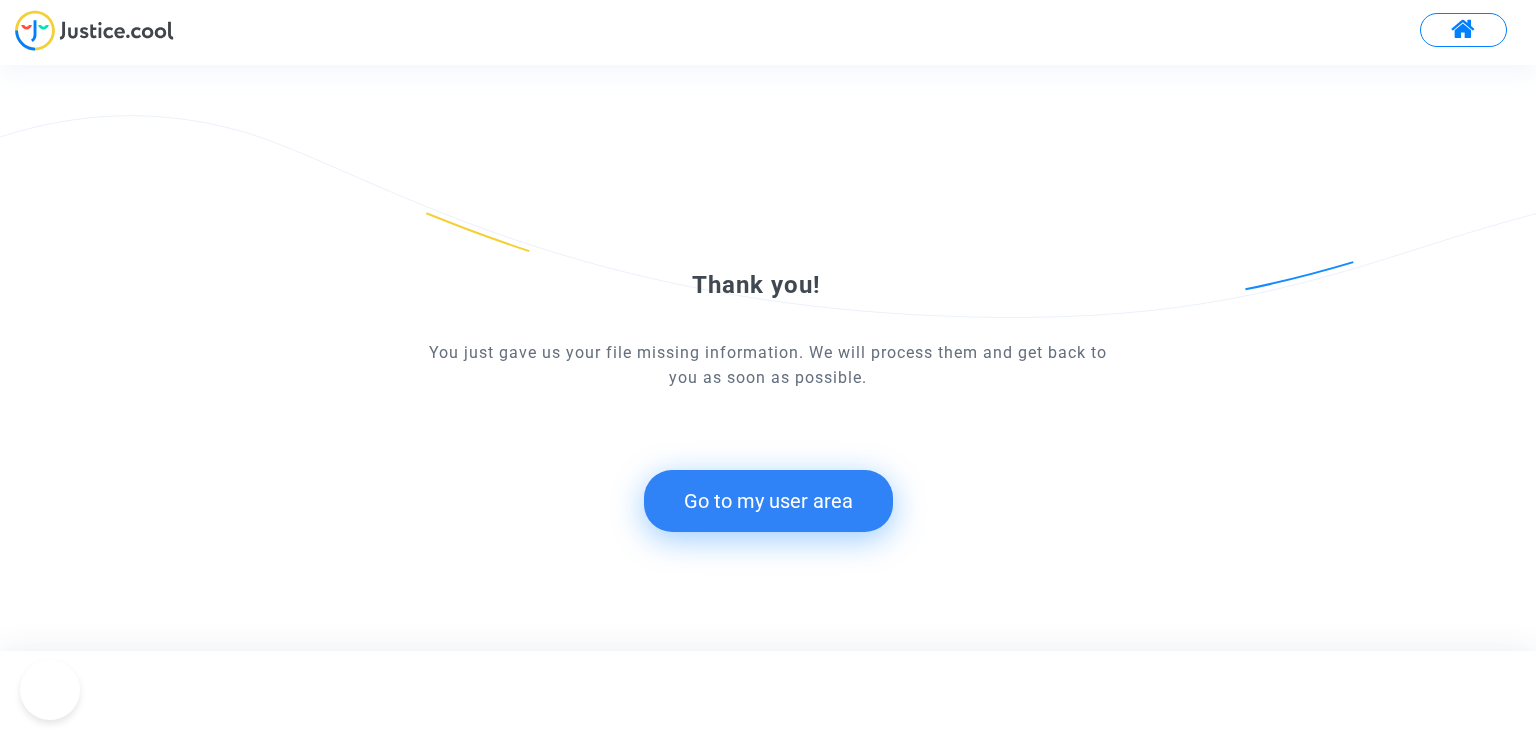 scroll, scrollTop: 0, scrollLeft: 0, axis: both 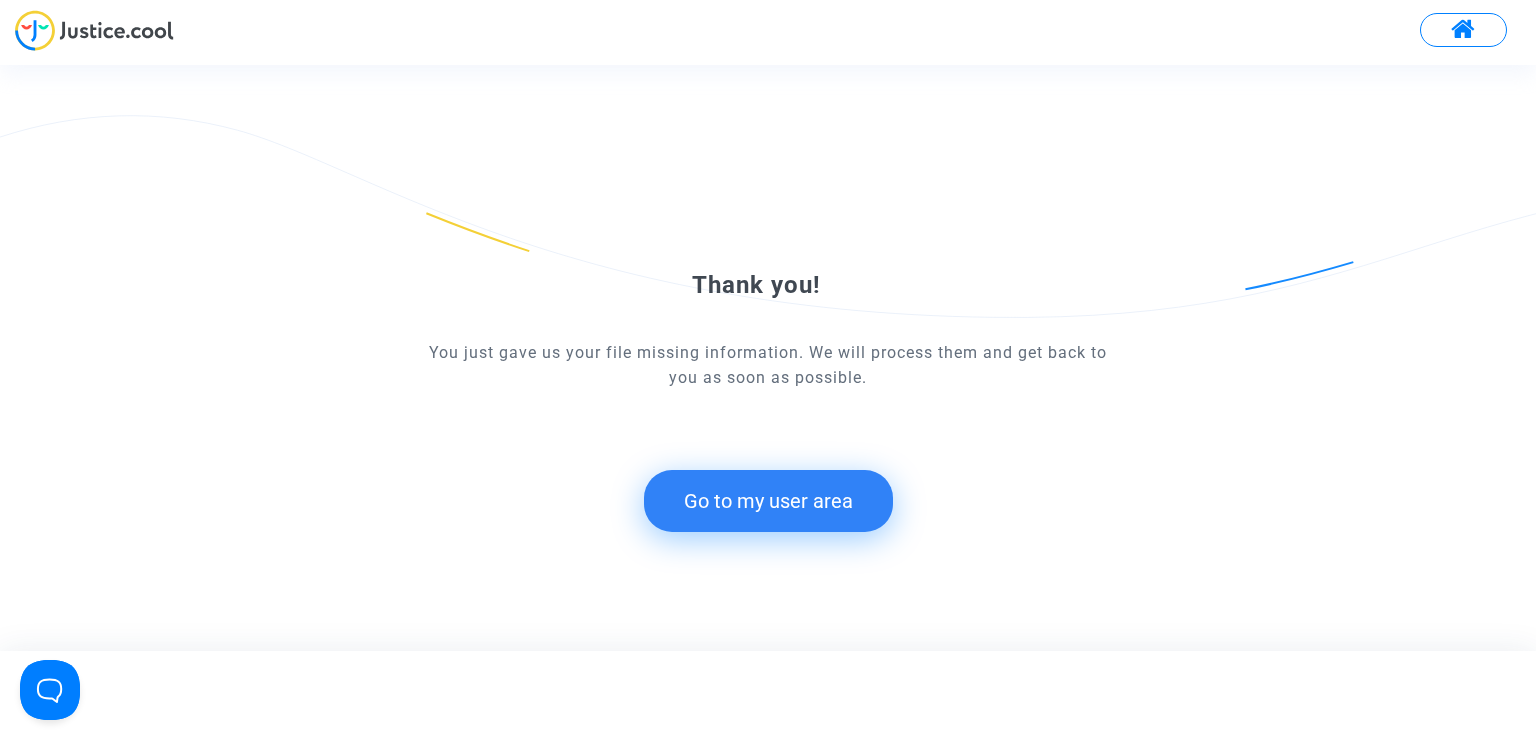 click on "Go to my user area" at bounding box center [768, 501] 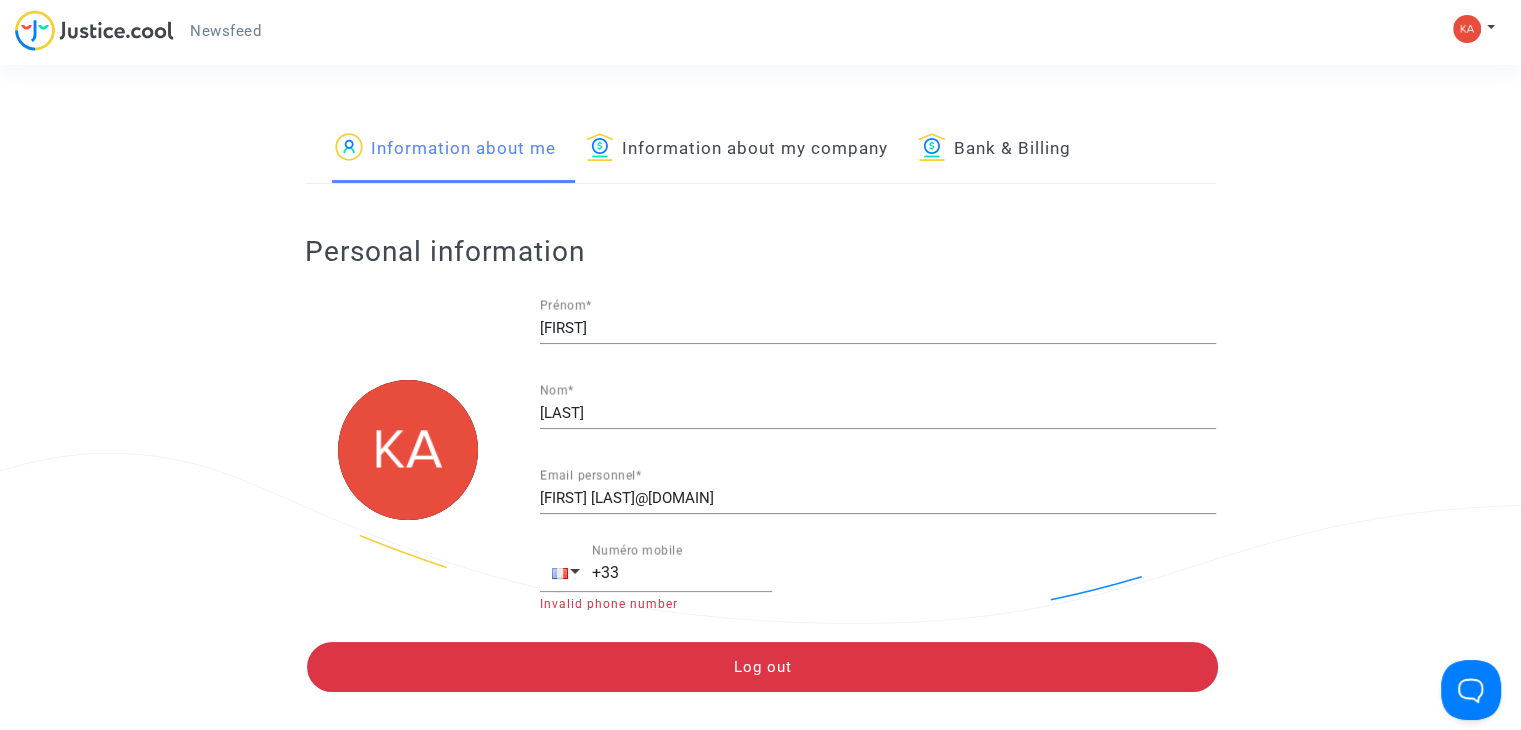 scroll, scrollTop: 0, scrollLeft: 0, axis: both 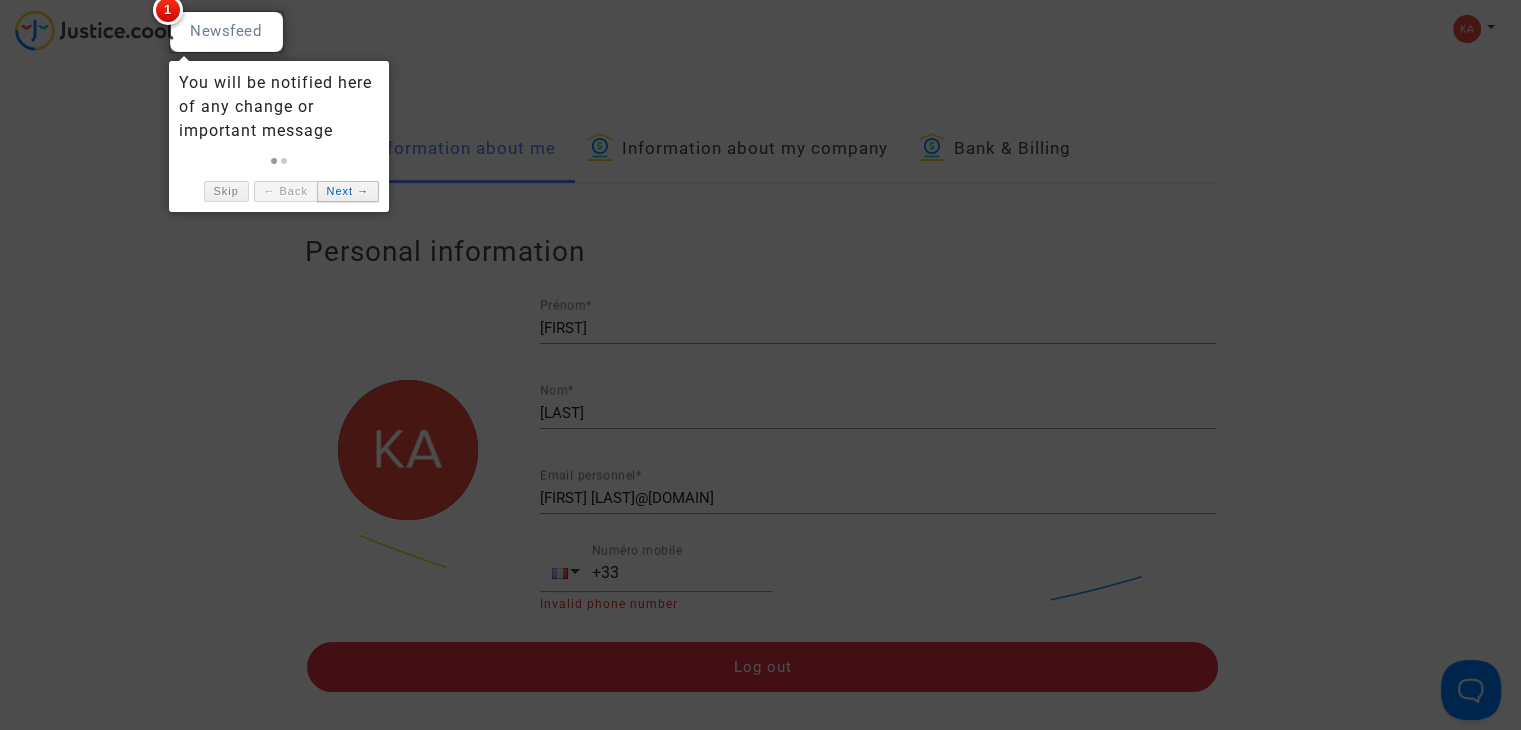click on "Next →" at bounding box center (348, 191) 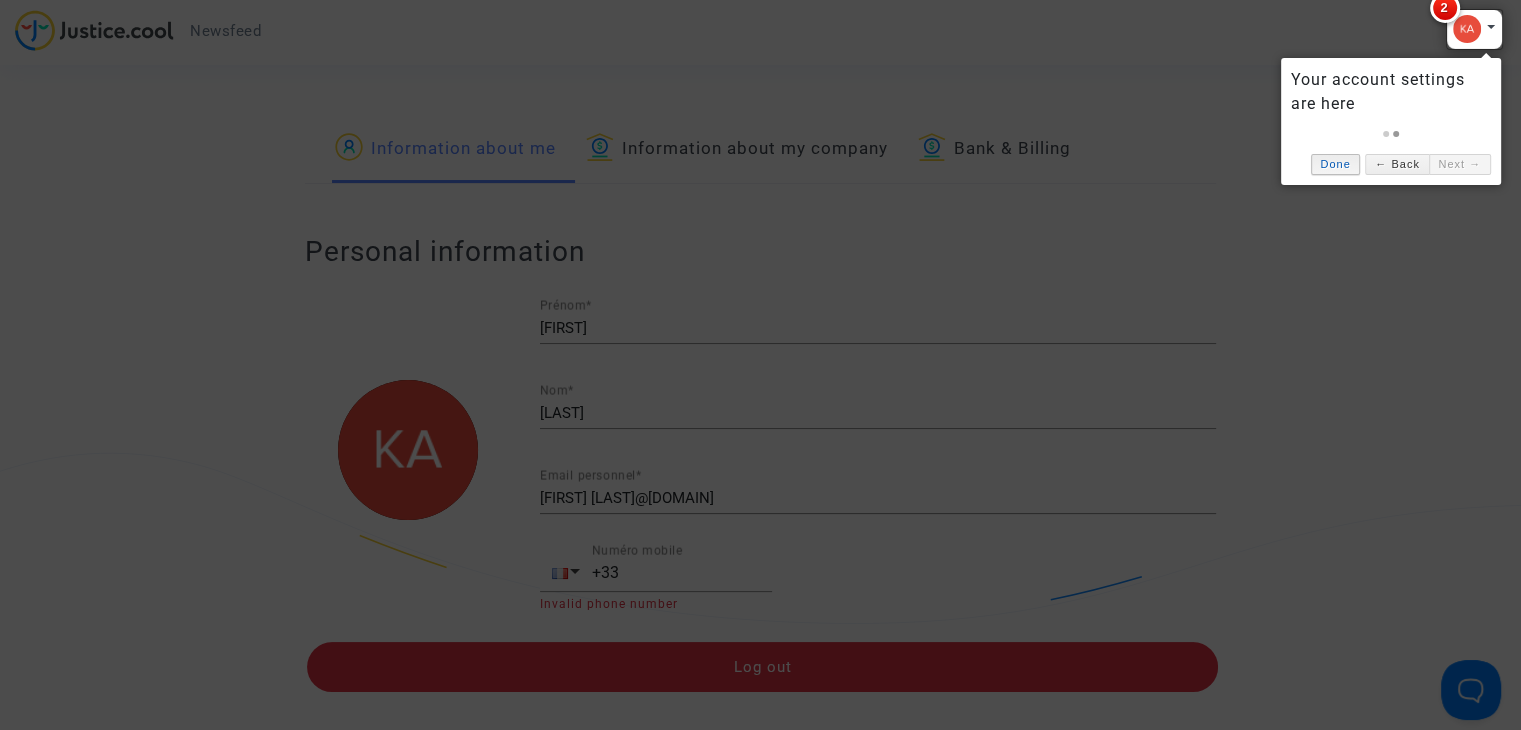 click on "Done" at bounding box center (1336, 164) 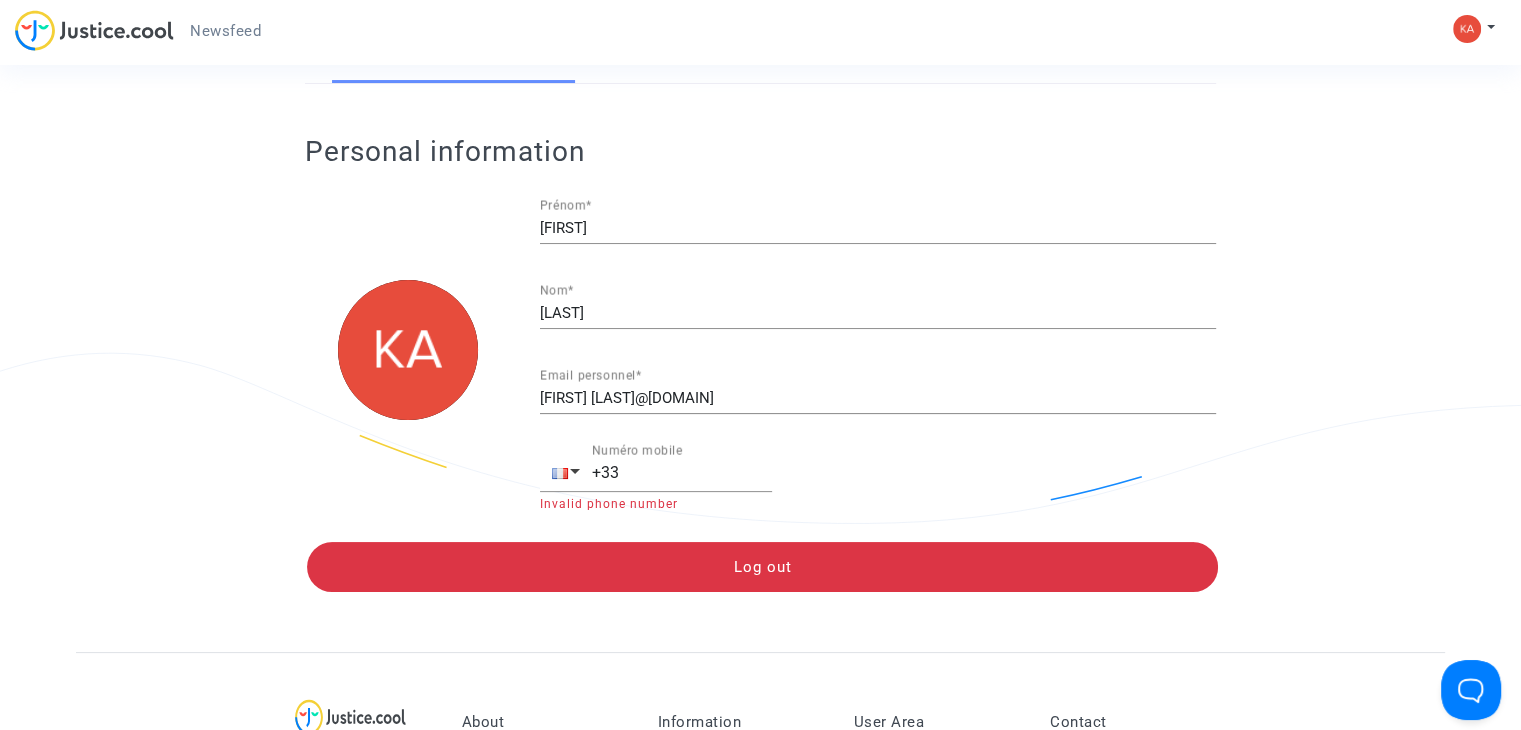 scroll, scrollTop: 0, scrollLeft: 0, axis: both 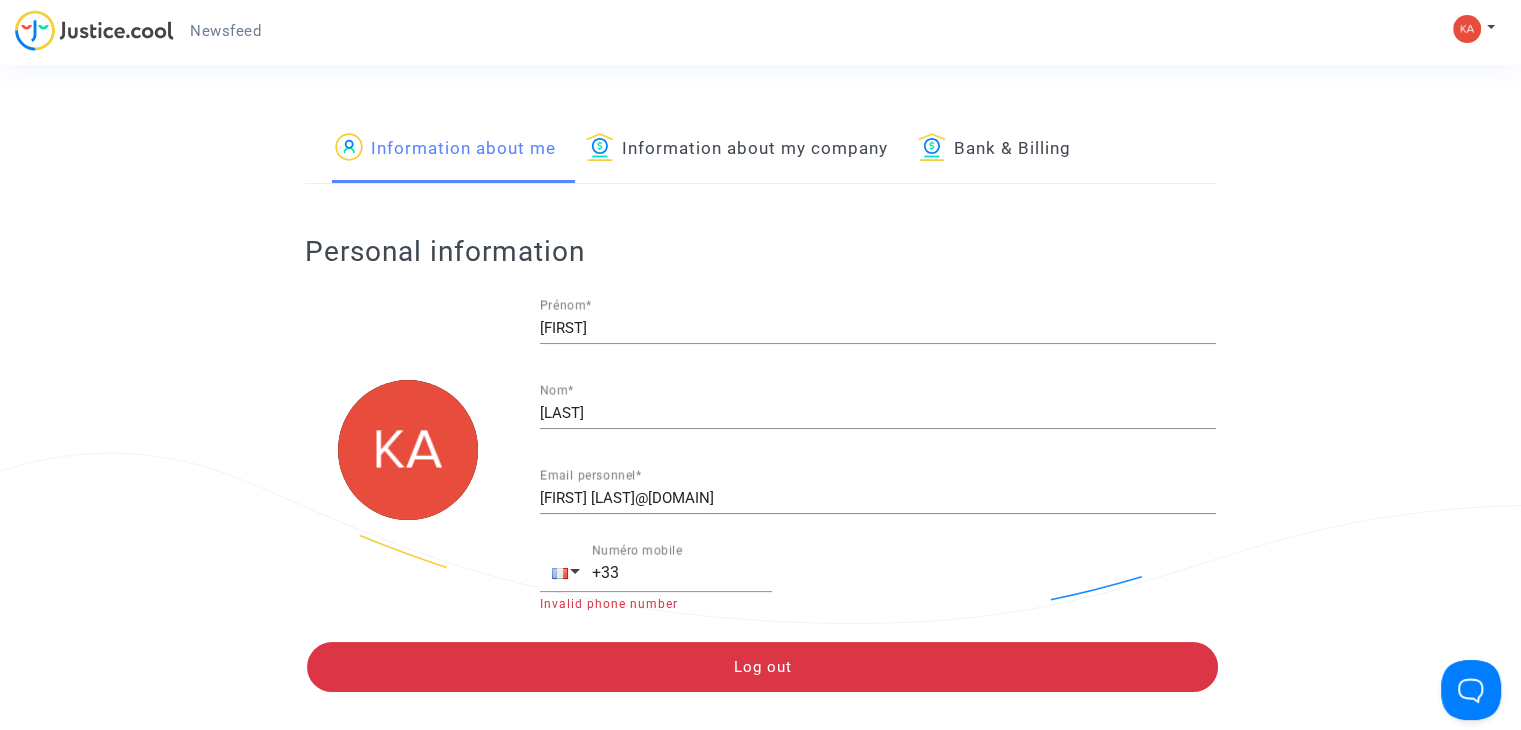click on "Information about my company" at bounding box center [737, 149] 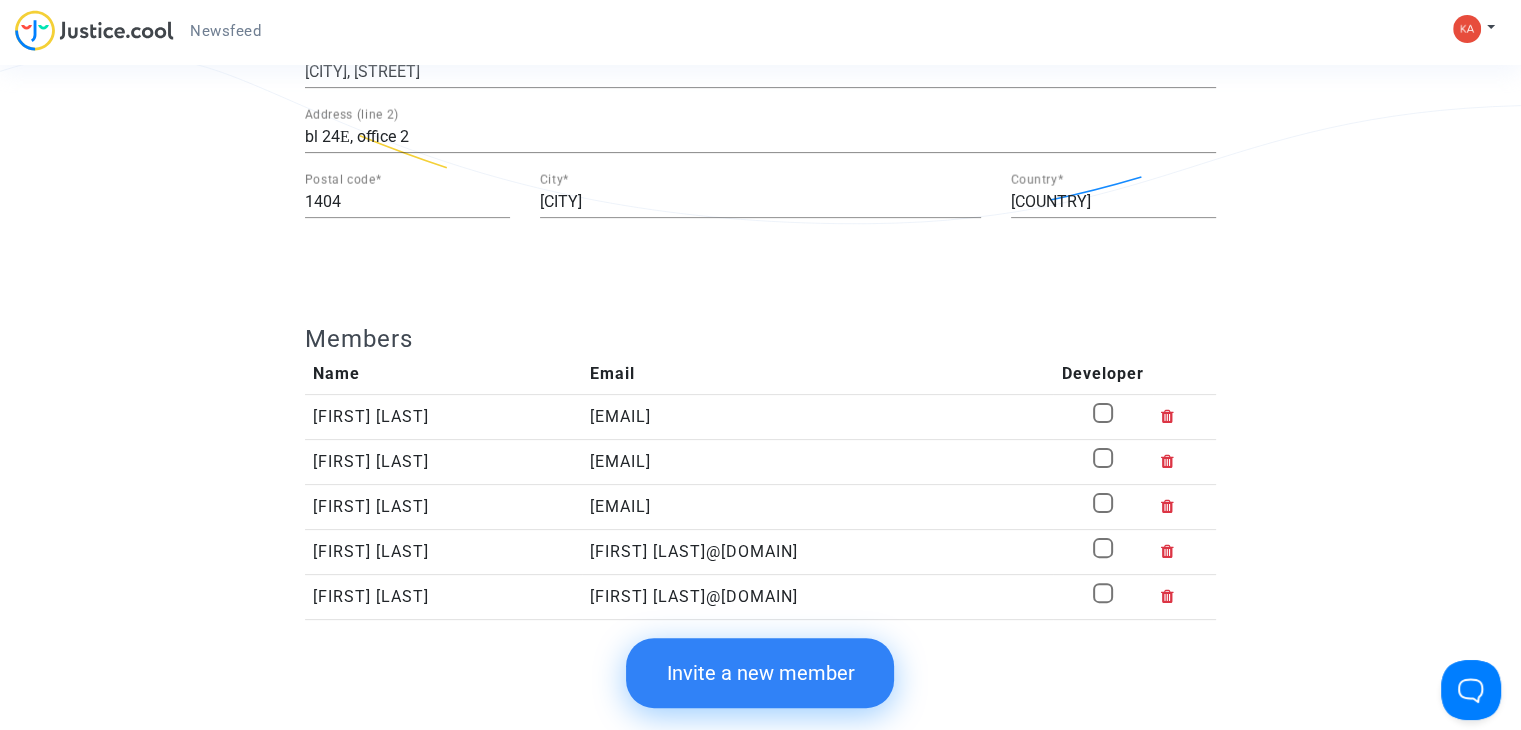 scroll, scrollTop: 0, scrollLeft: 0, axis: both 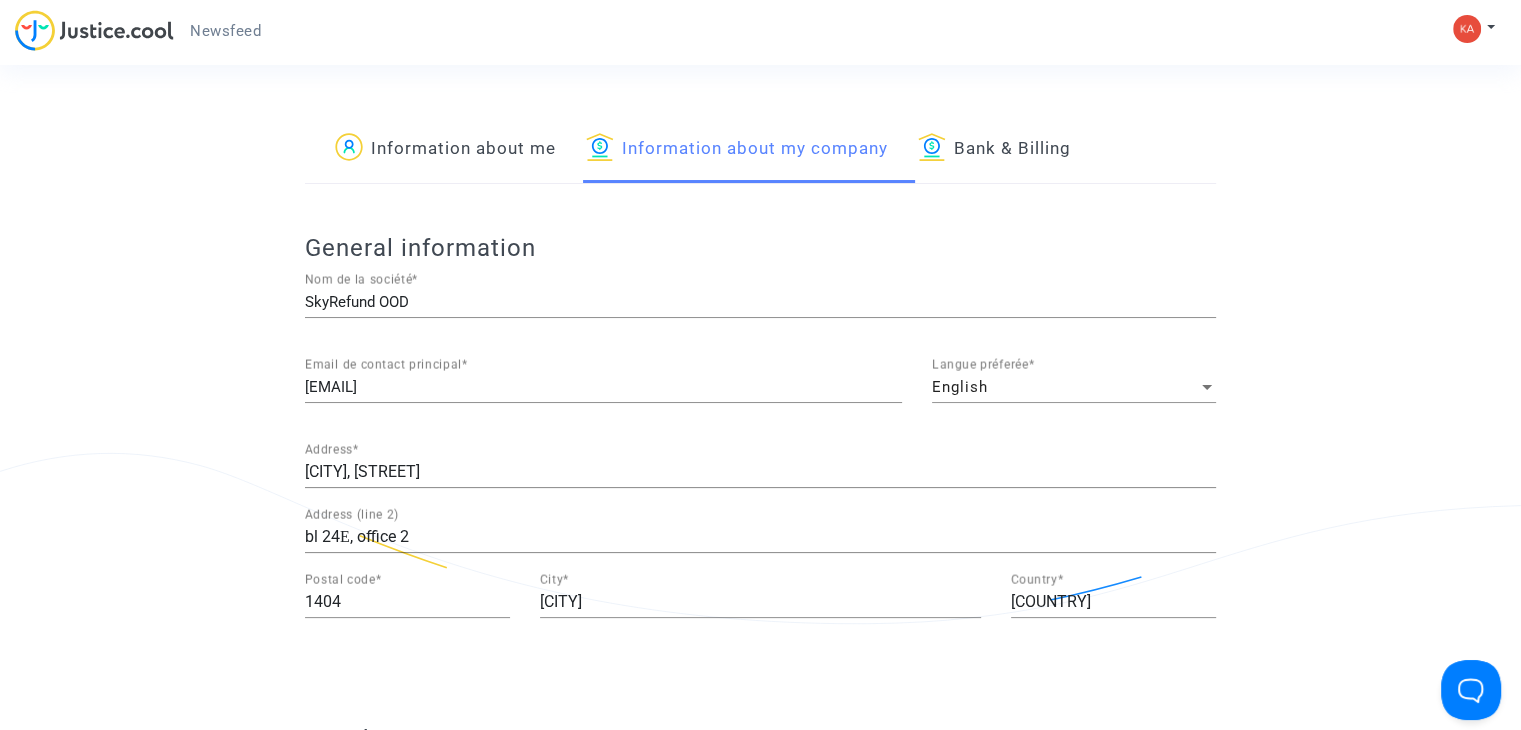click on "Newsfeed" at bounding box center [225, 31] 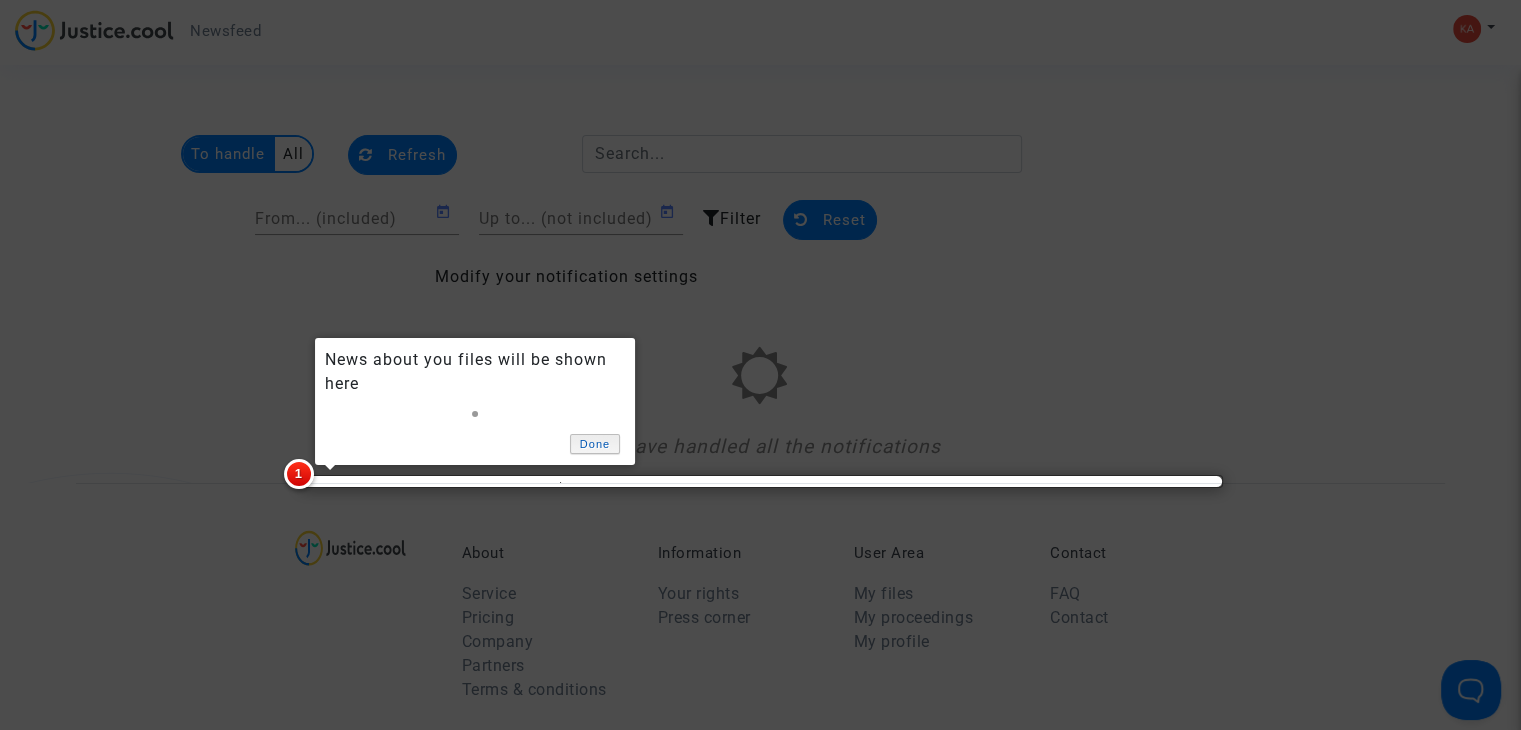click on "Done" at bounding box center [595, 444] 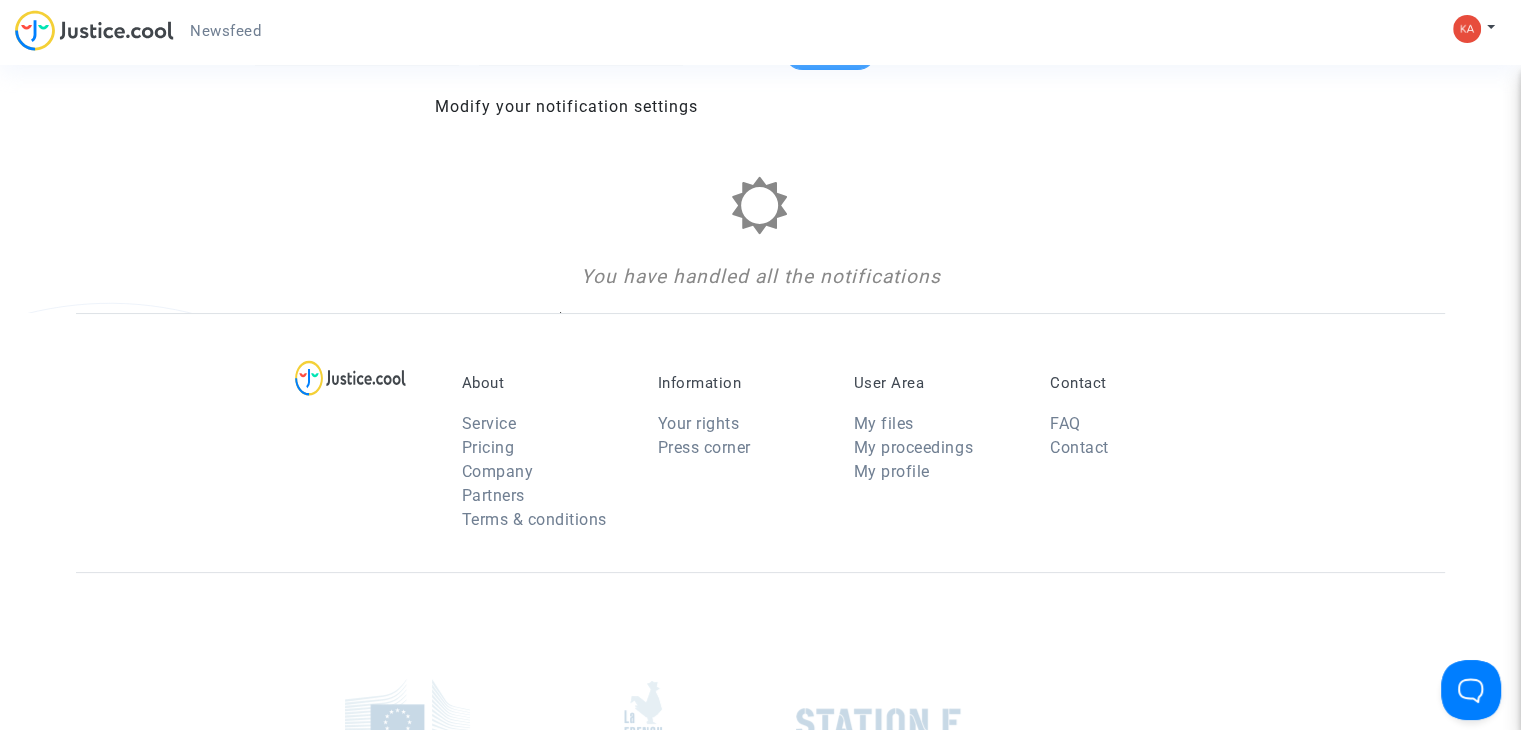scroll, scrollTop: 0, scrollLeft: 0, axis: both 